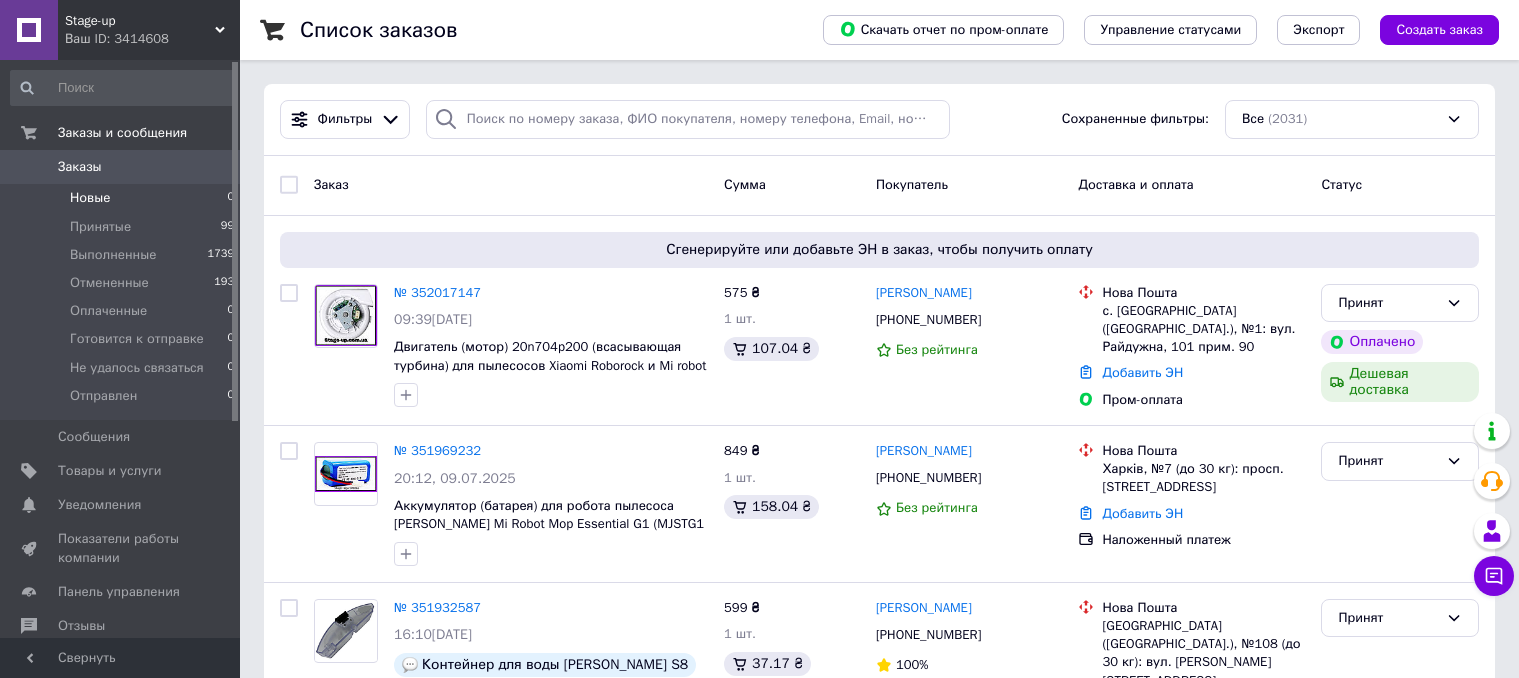 scroll, scrollTop: 0, scrollLeft: 0, axis: both 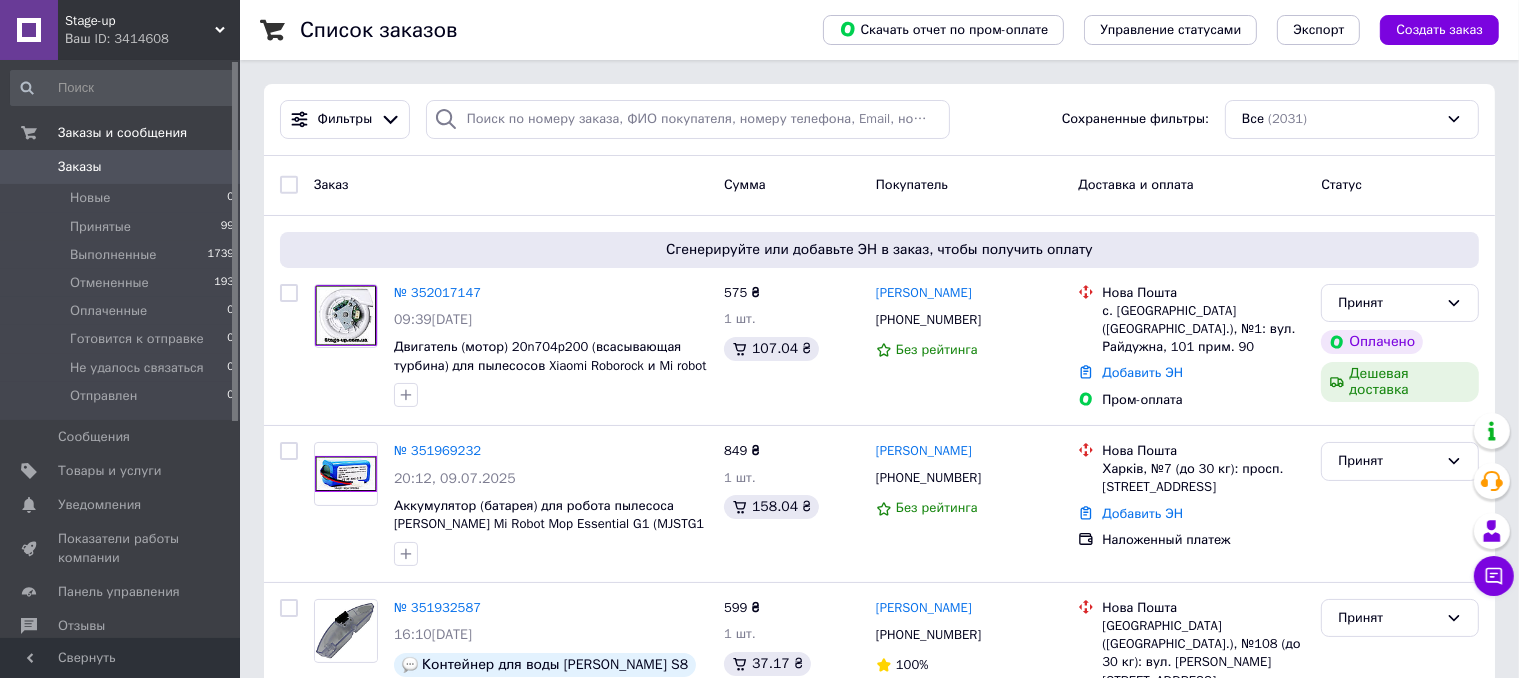 click on "Заказы" at bounding box center [121, 167] 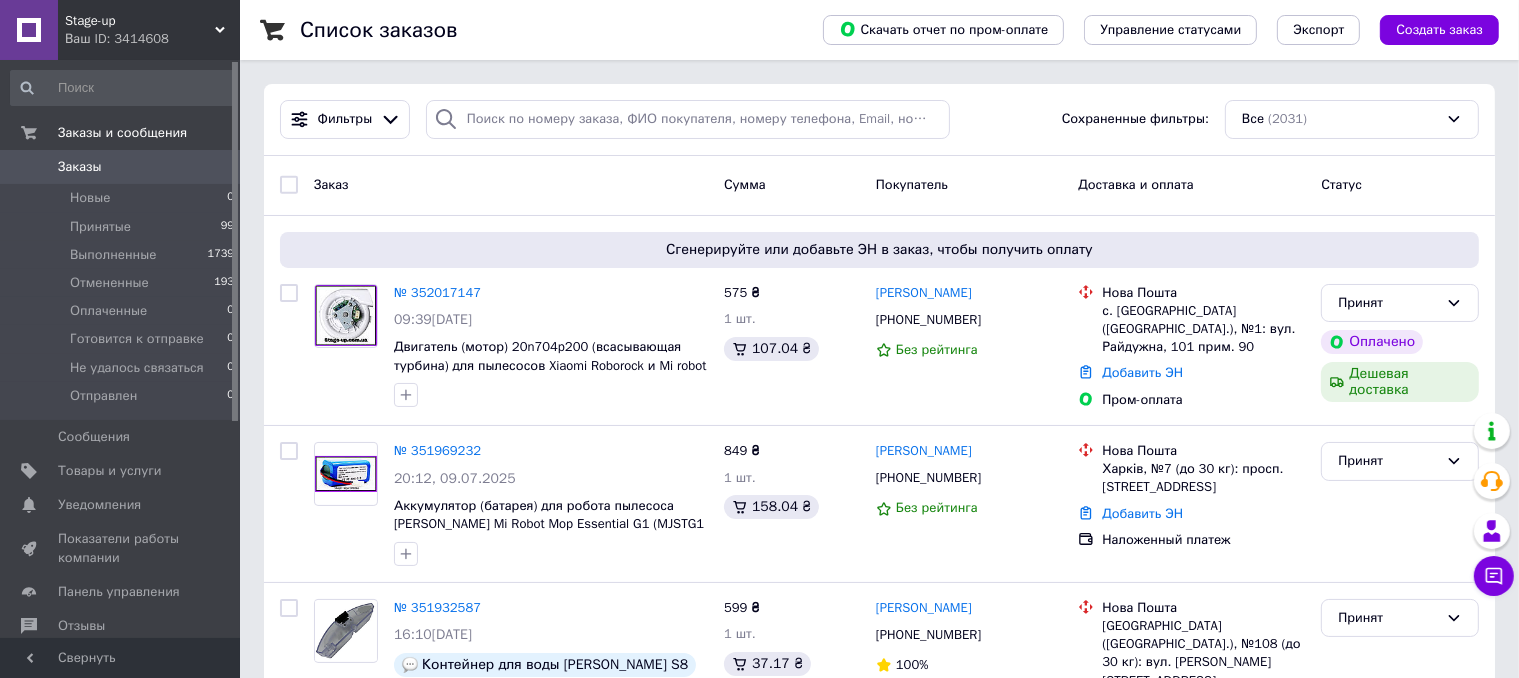 click on "Заказы" at bounding box center [121, 167] 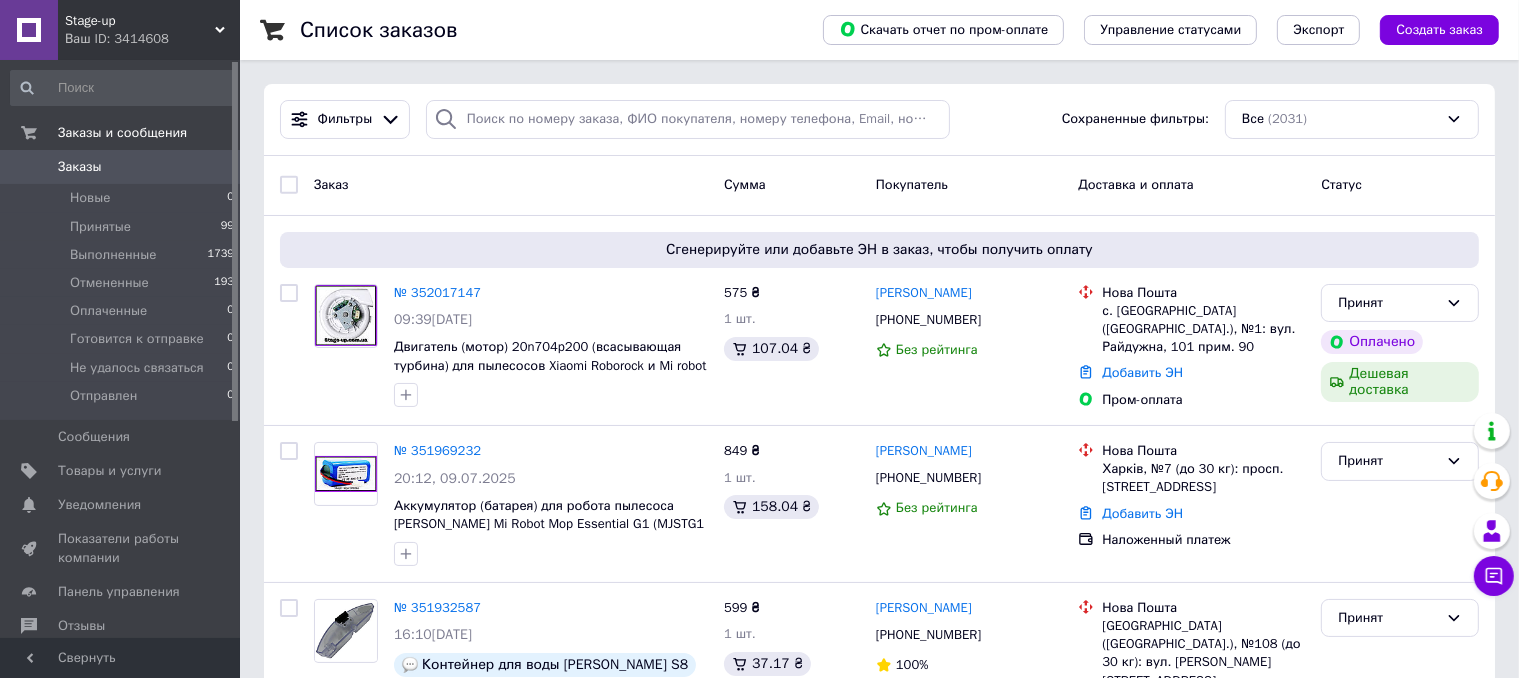 click on "Заказы" at bounding box center (80, 167) 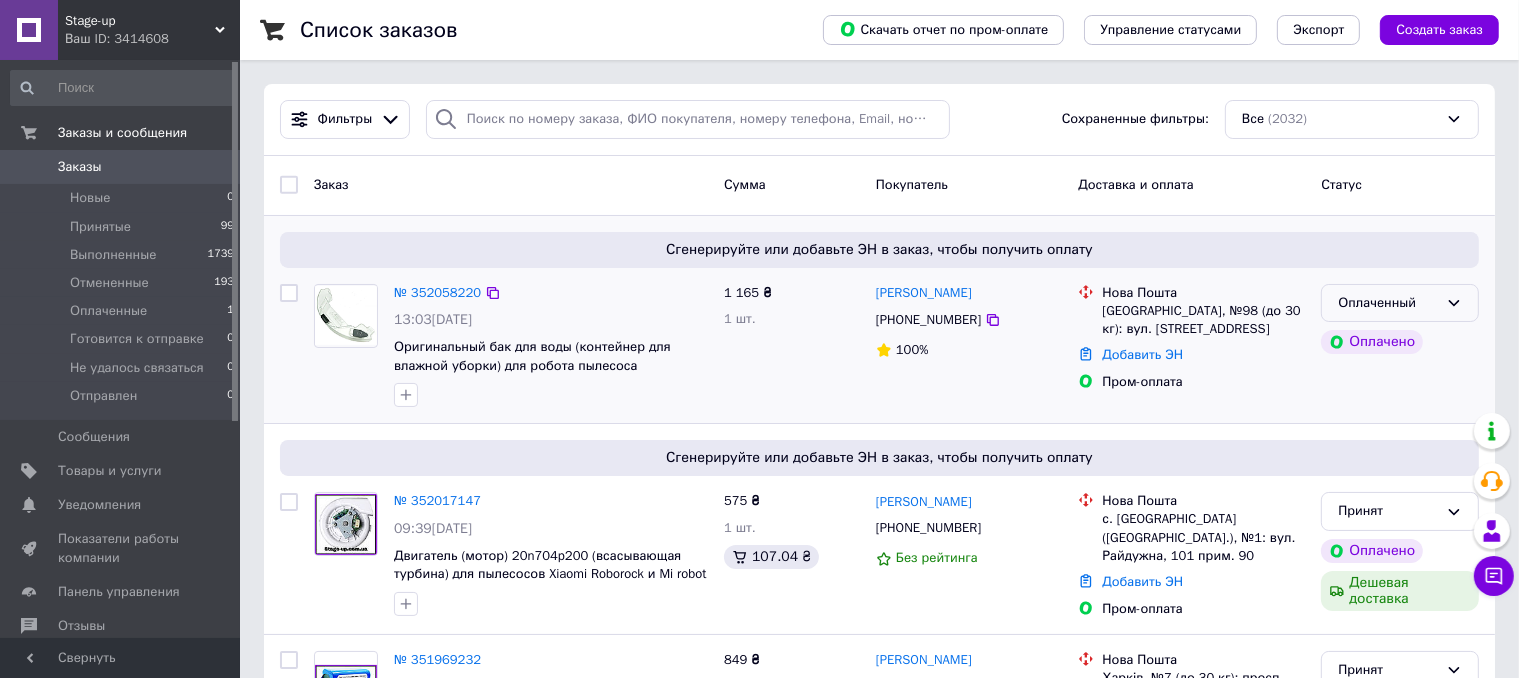 click on "Оплаченный" at bounding box center [1388, 303] 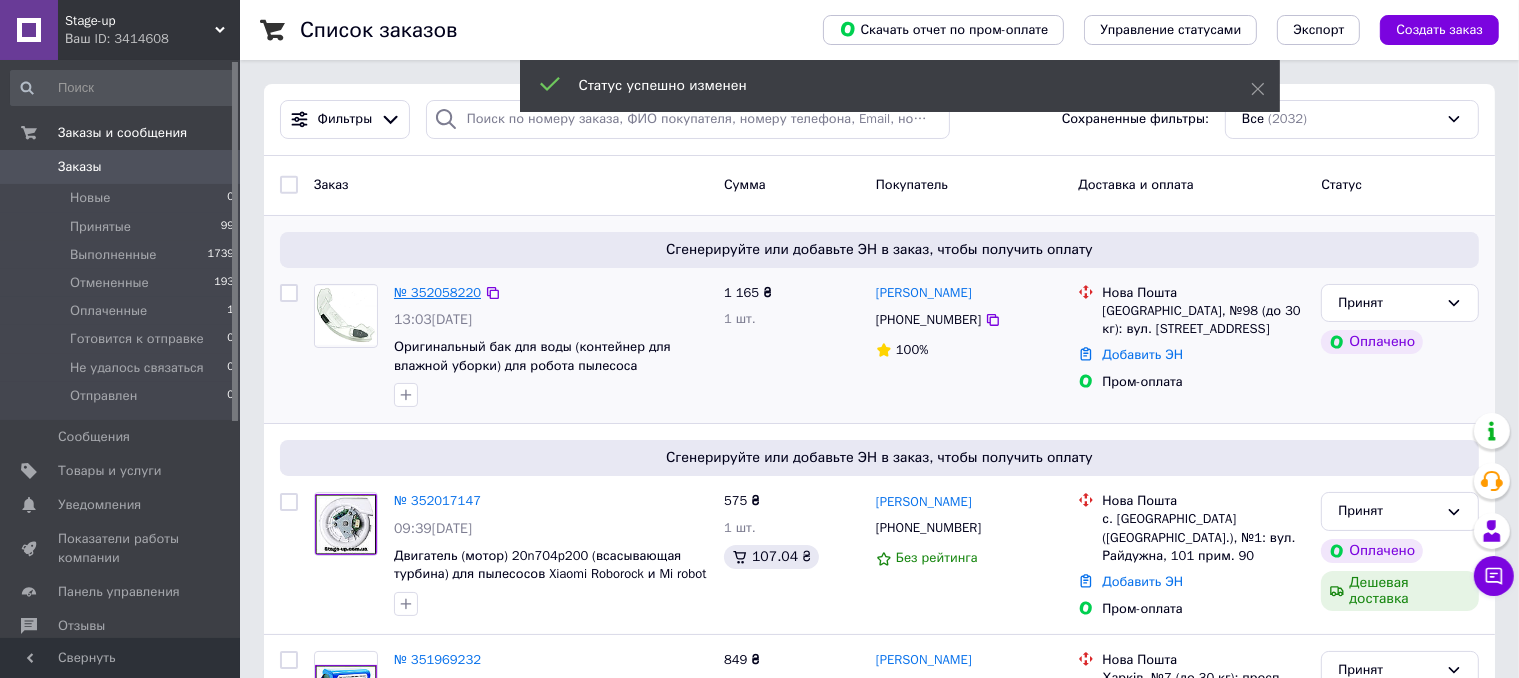 click on "№ 352058220" at bounding box center (437, 292) 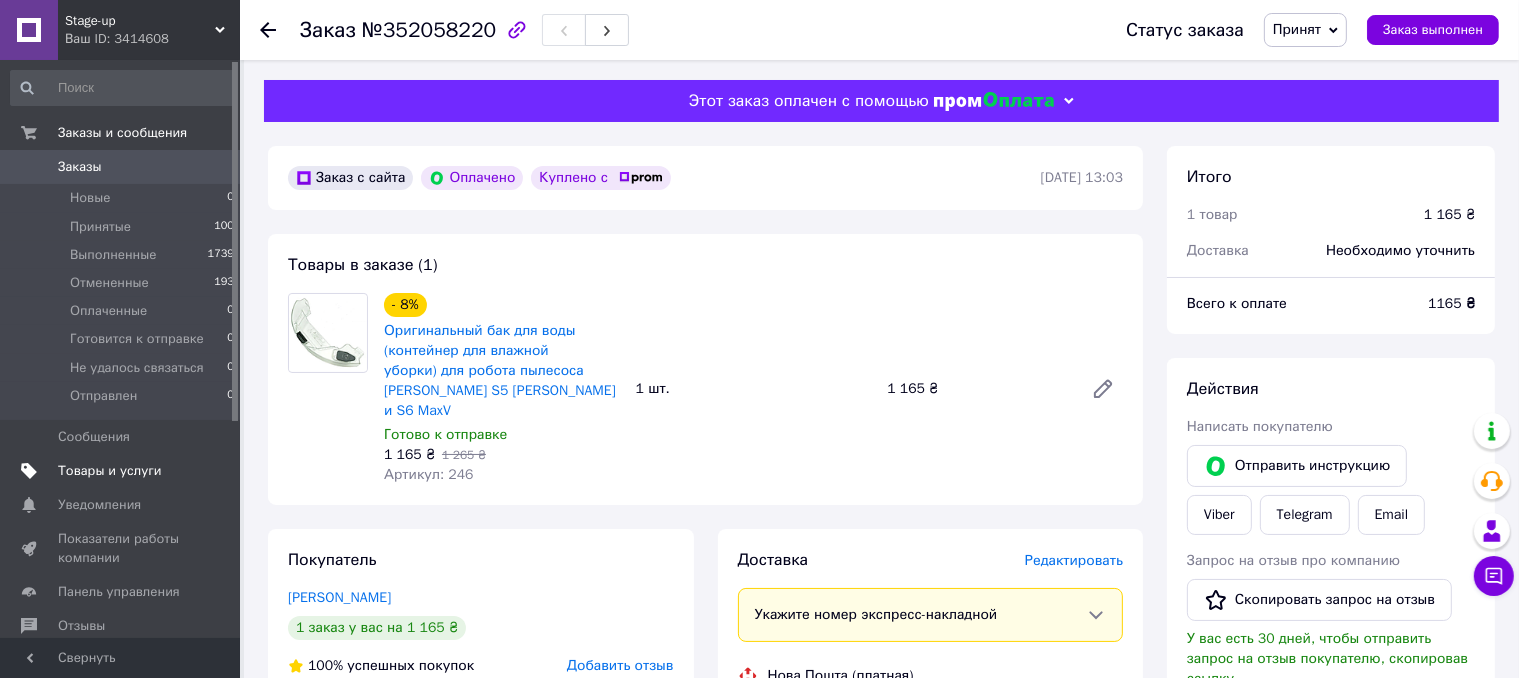 click on "Товары и услуги" at bounding box center (110, 471) 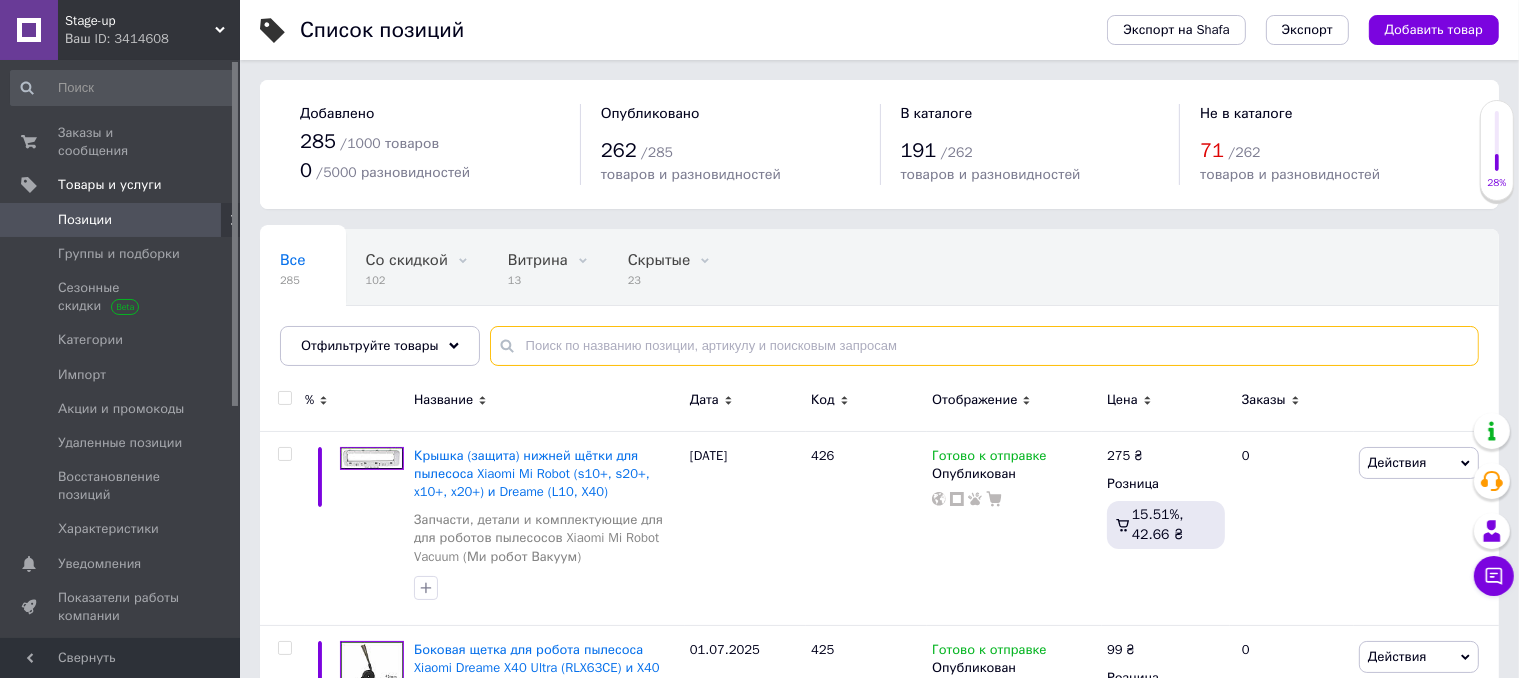 click at bounding box center [984, 346] 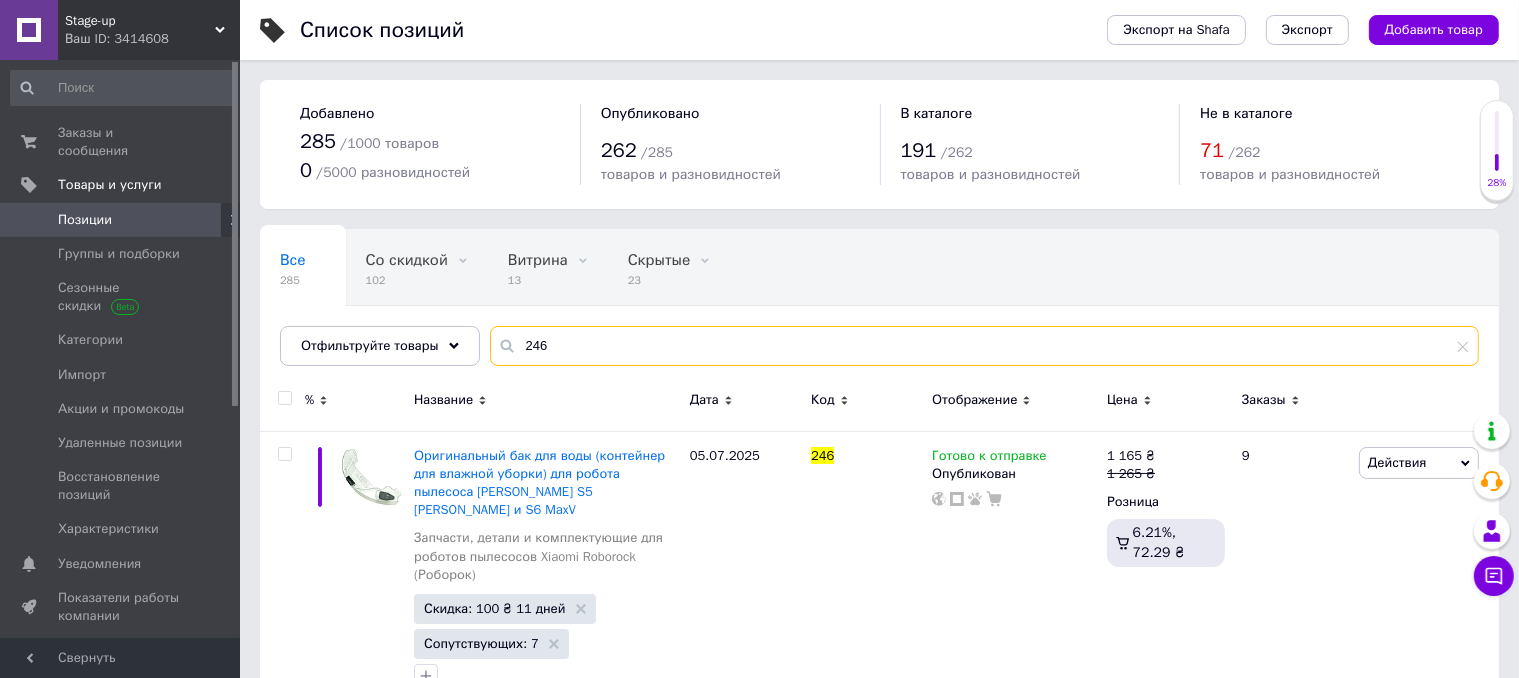 scroll, scrollTop: 36, scrollLeft: 0, axis: vertical 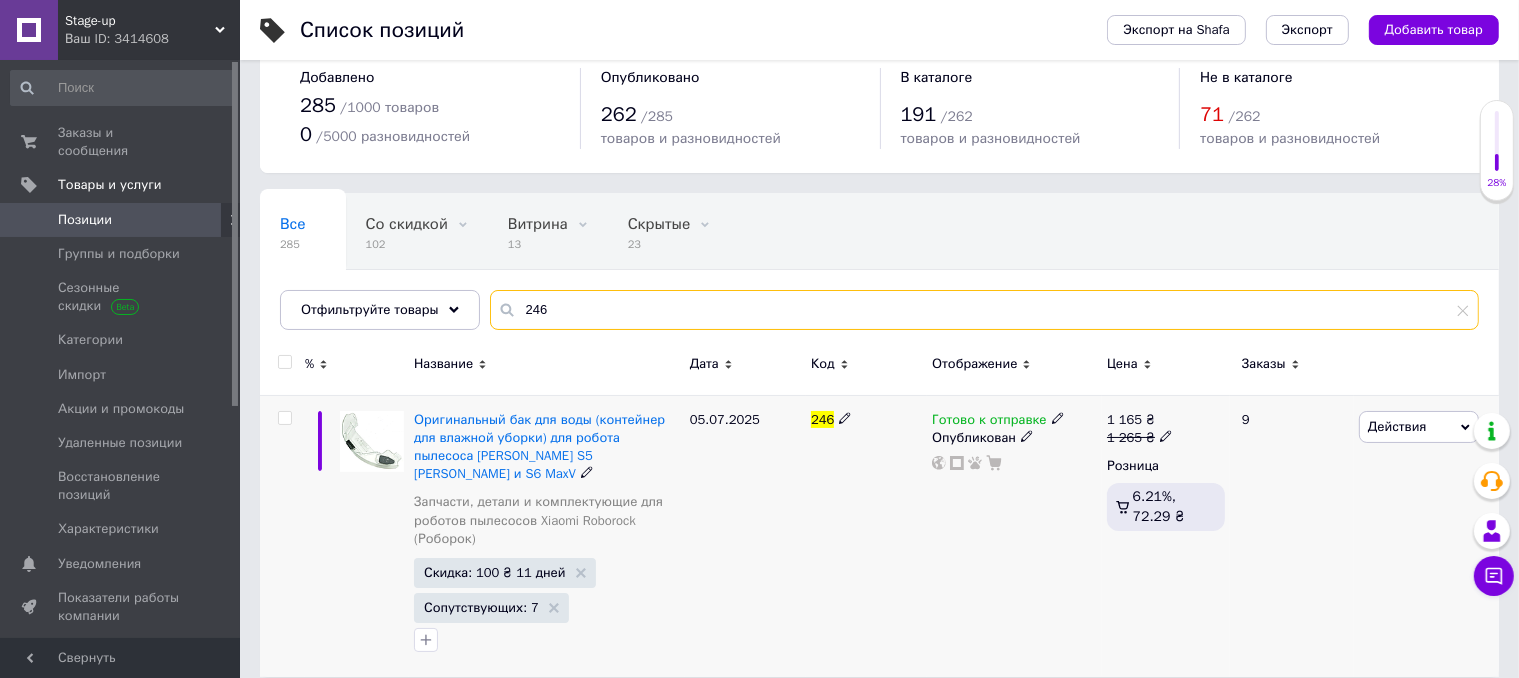 type on "246" 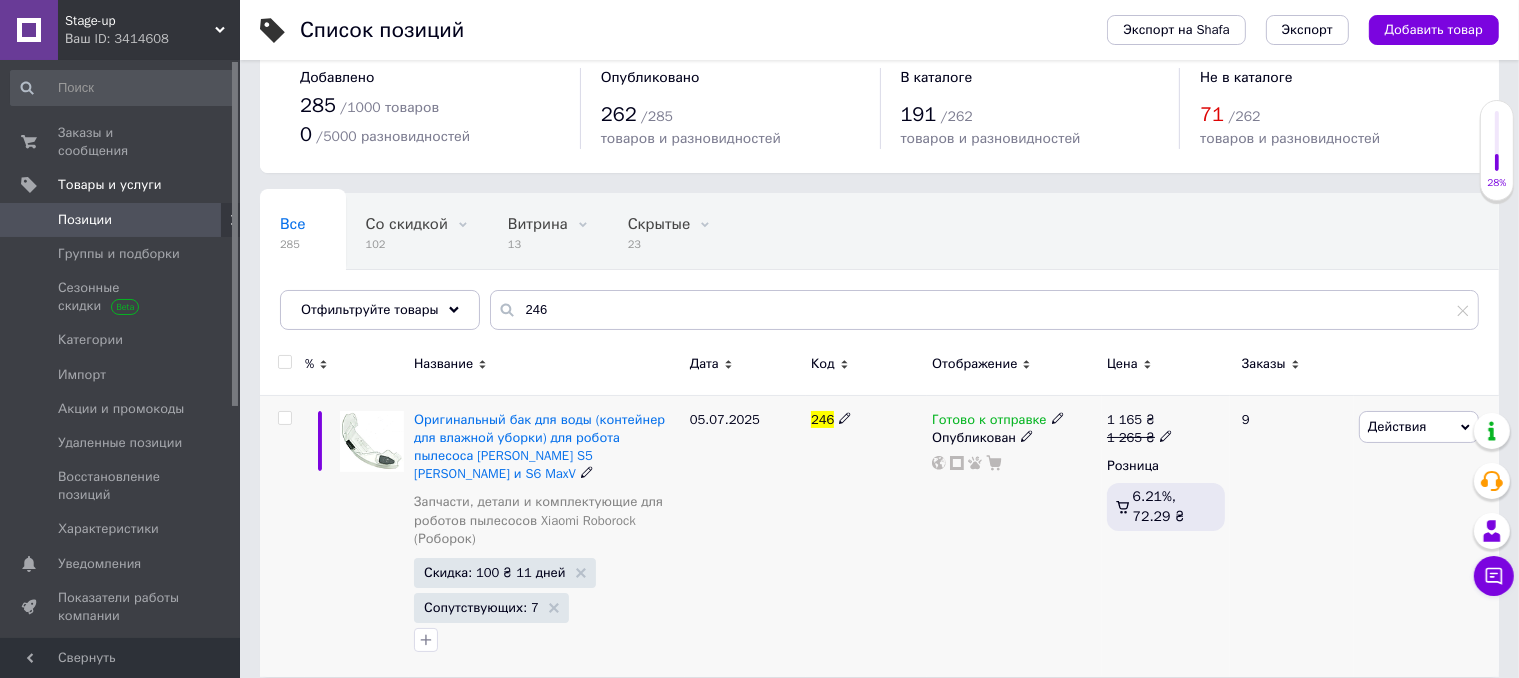 click on "Готово к отправке" at bounding box center [989, 422] 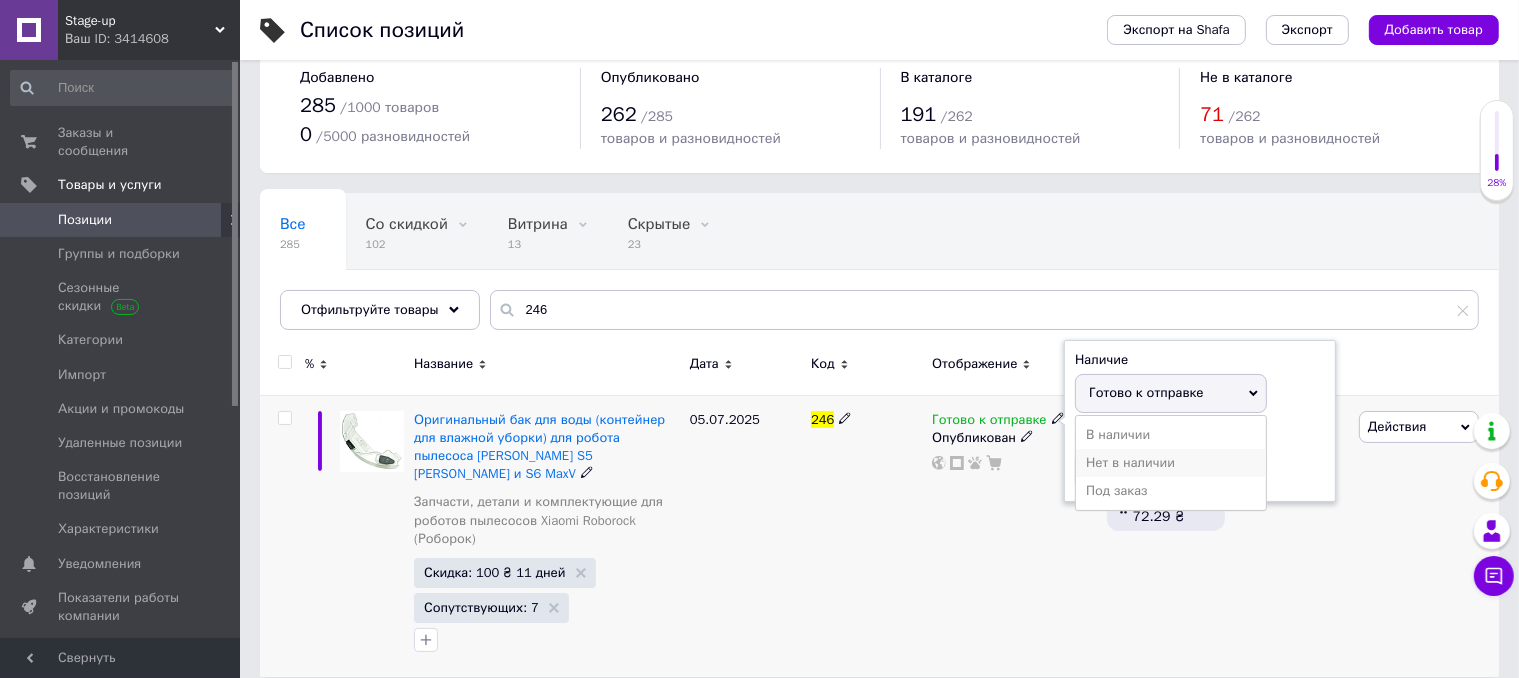 click on "Нет в наличии" at bounding box center (1171, 463) 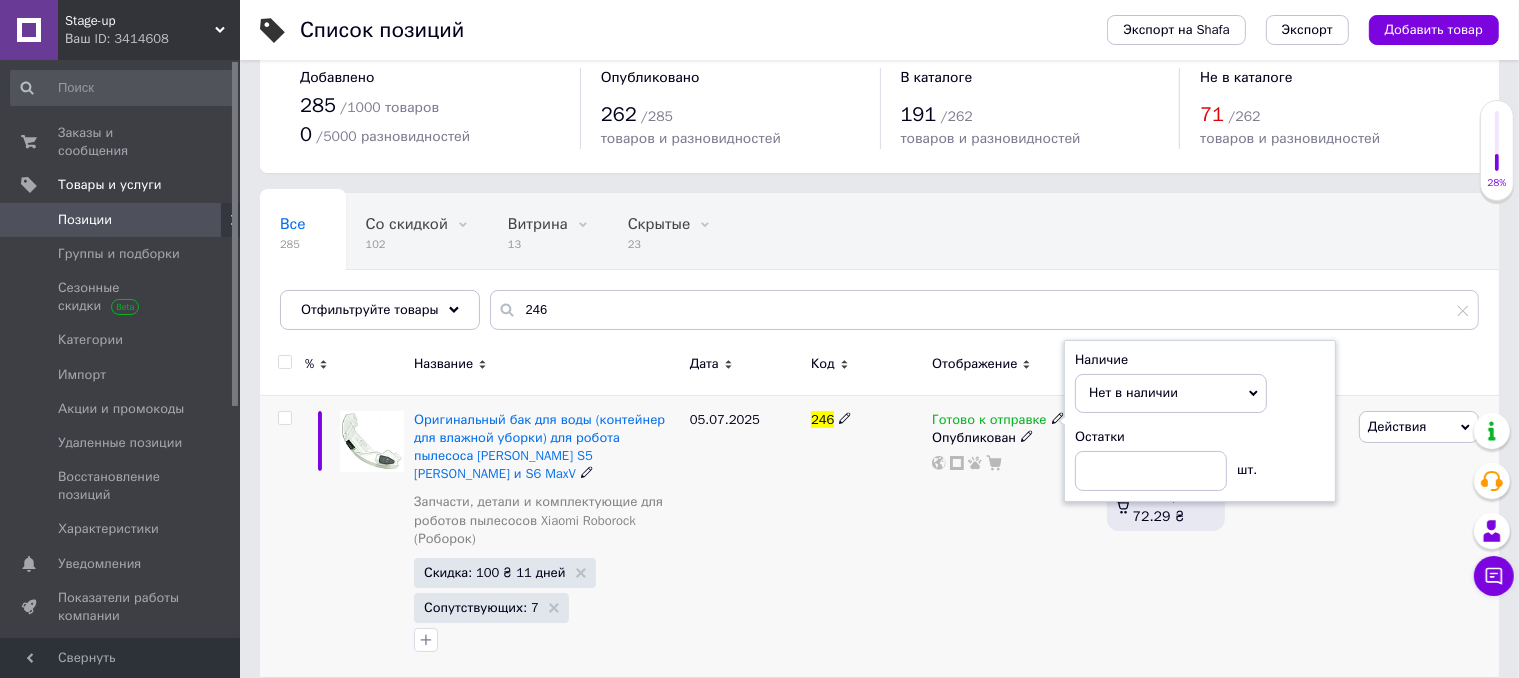 click on "05.07.2025" at bounding box center [745, 536] 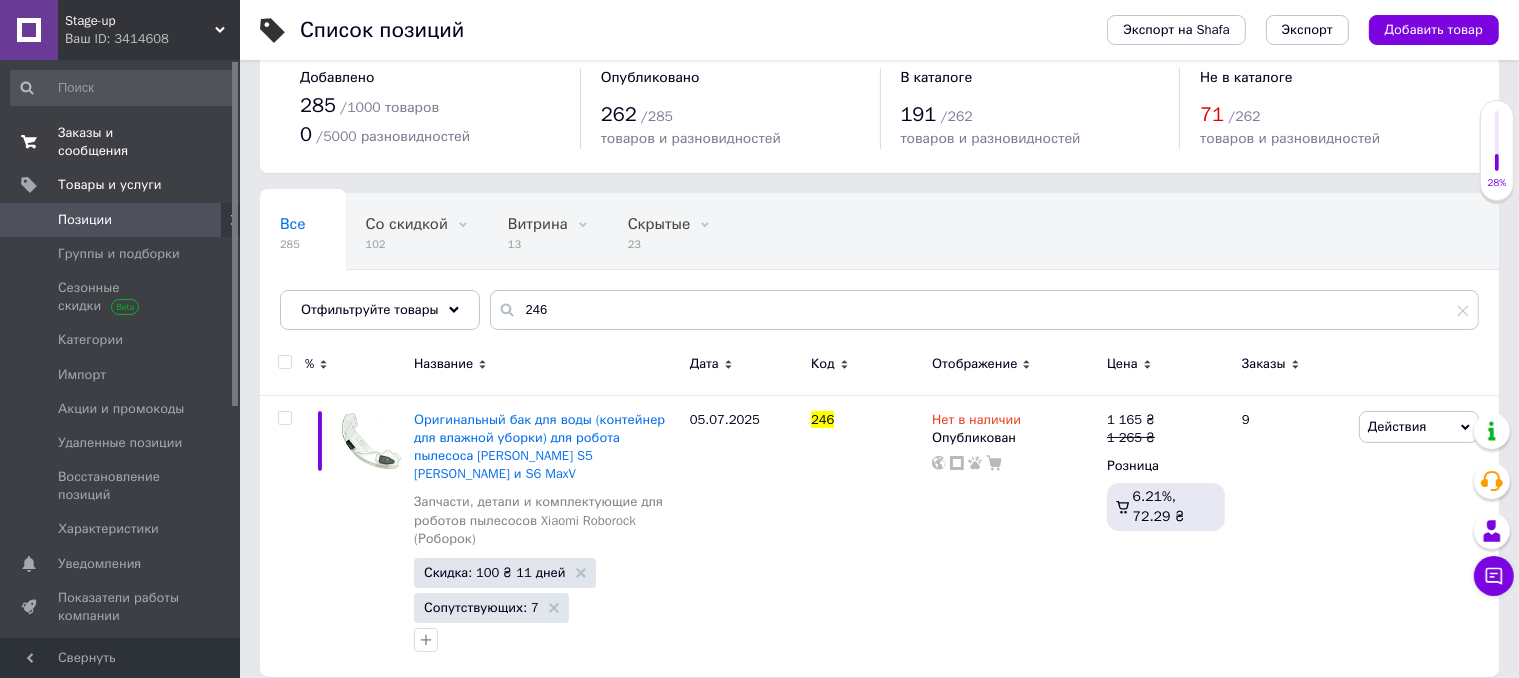 click on "Заказы и сообщения" at bounding box center [121, 142] 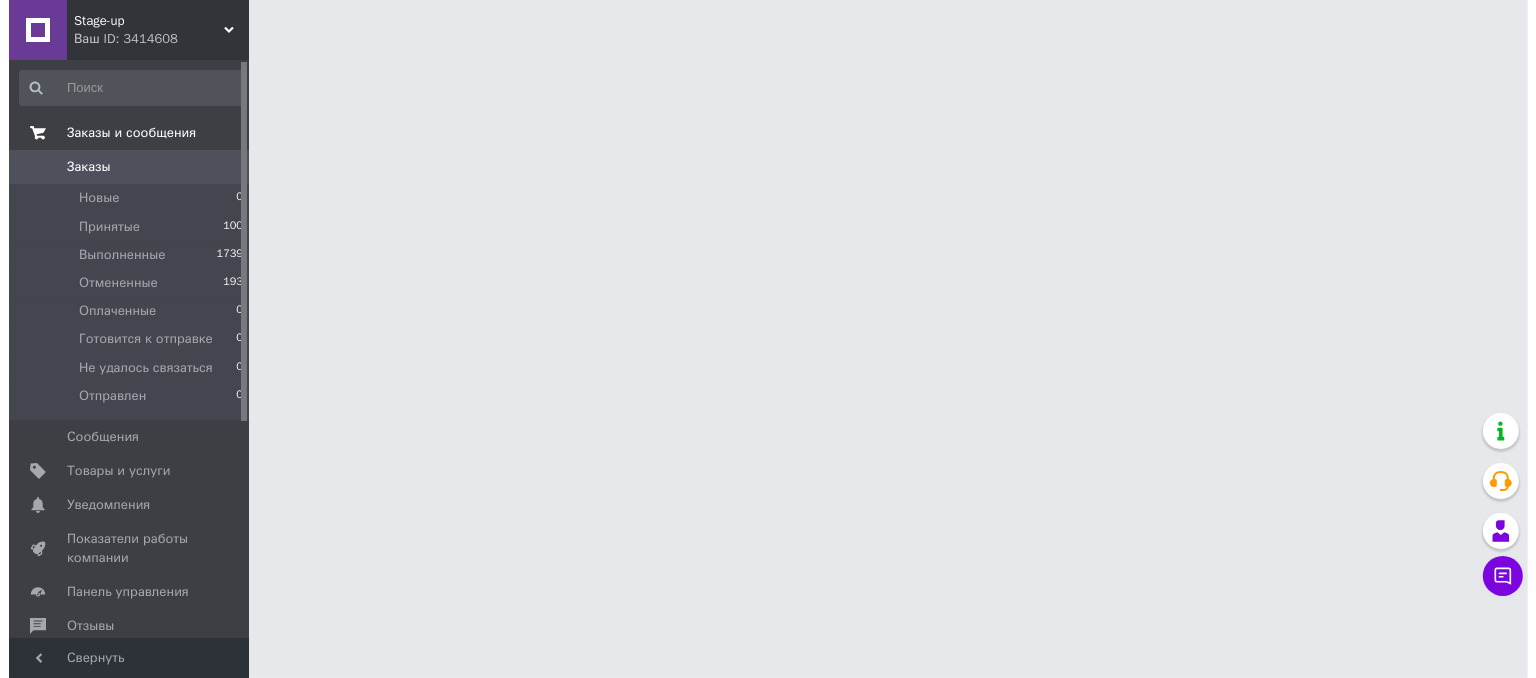 scroll, scrollTop: 0, scrollLeft: 0, axis: both 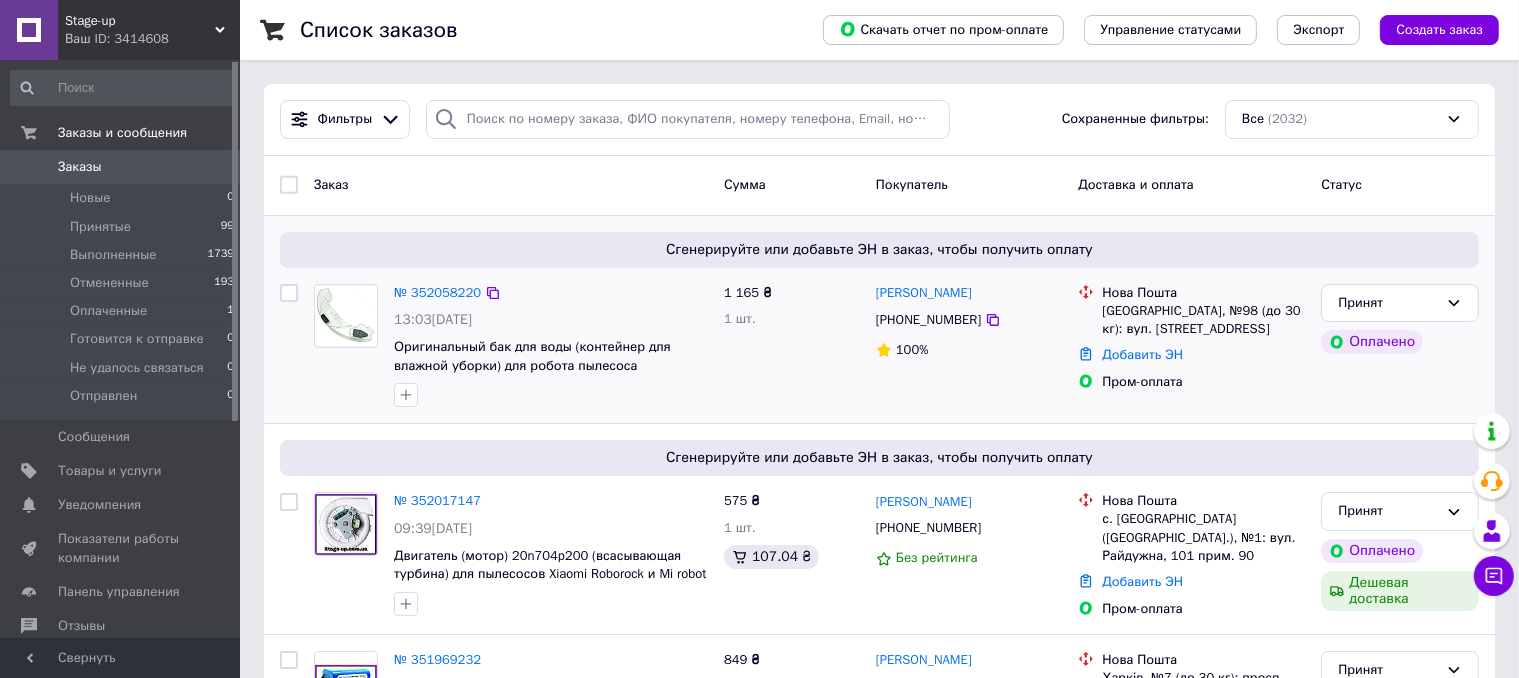 click on "[GEOGRAPHIC_DATA], №98 (до 30 кг): вул. [STREET_ADDRESS]" at bounding box center [1203, 320] 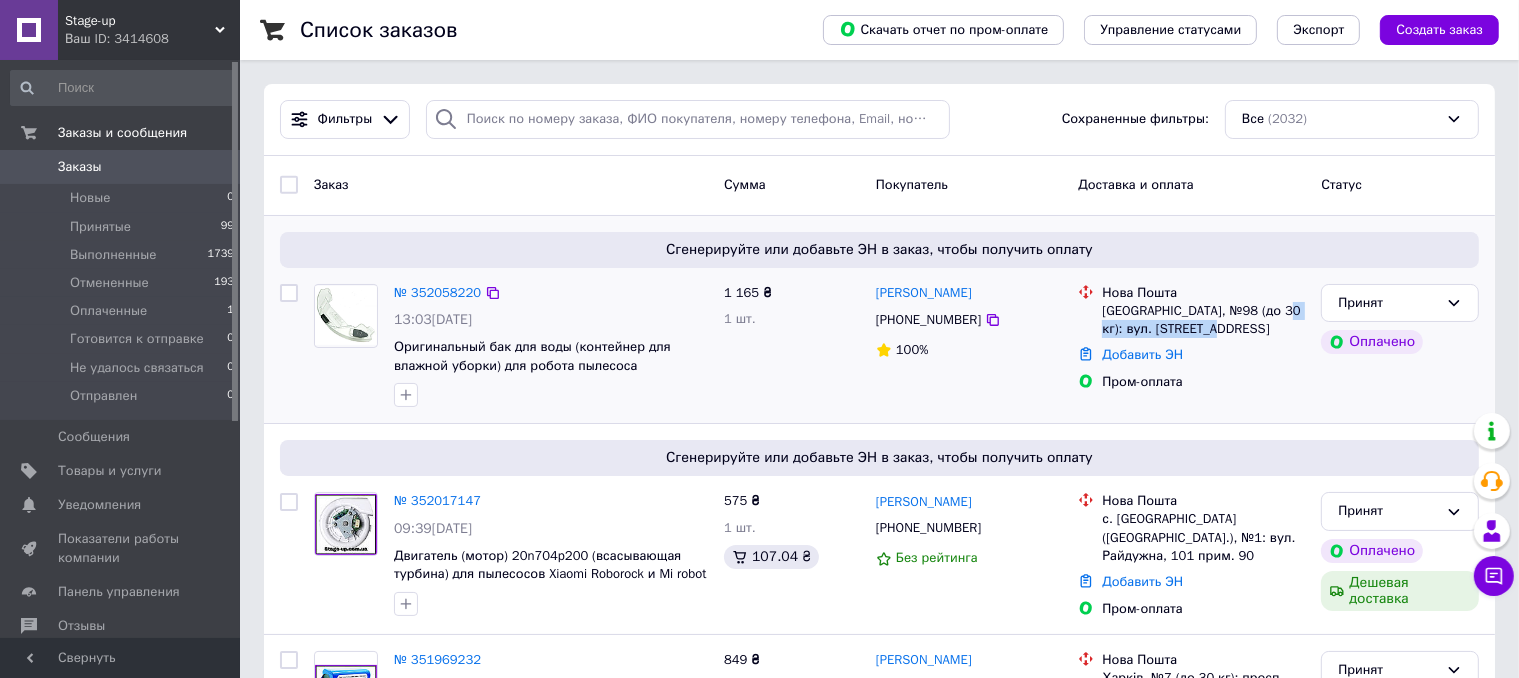click on "[GEOGRAPHIC_DATA], №98 (до 30 кг): вул. [STREET_ADDRESS]" at bounding box center (1203, 320) 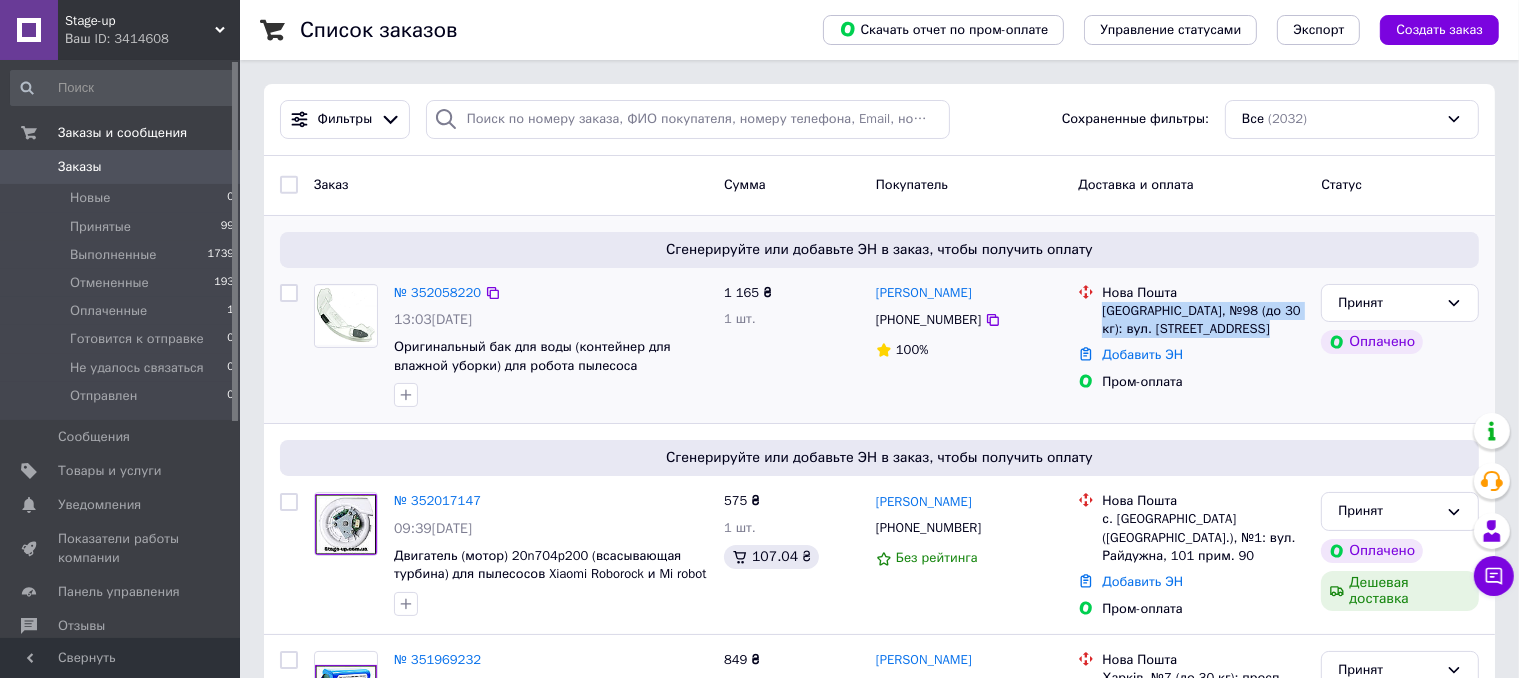 click on "[GEOGRAPHIC_DATA], №98 (до 30 кг): вул. [STREET_ADDRESS]" at bounding box center (1203, 320) 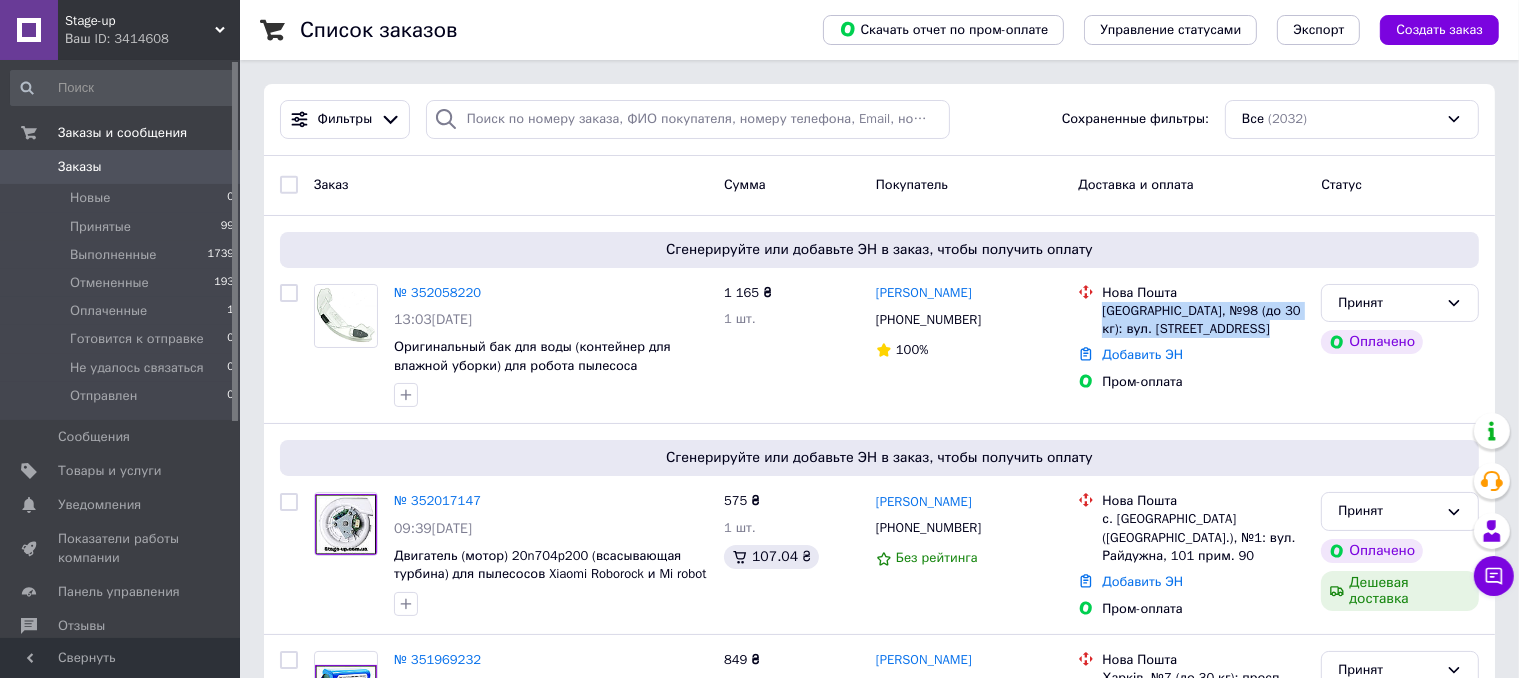 copy on "[GEOGRAPHIC_DATA], №98 (до 30 кг): вул. [STREET_ADDRESS]" 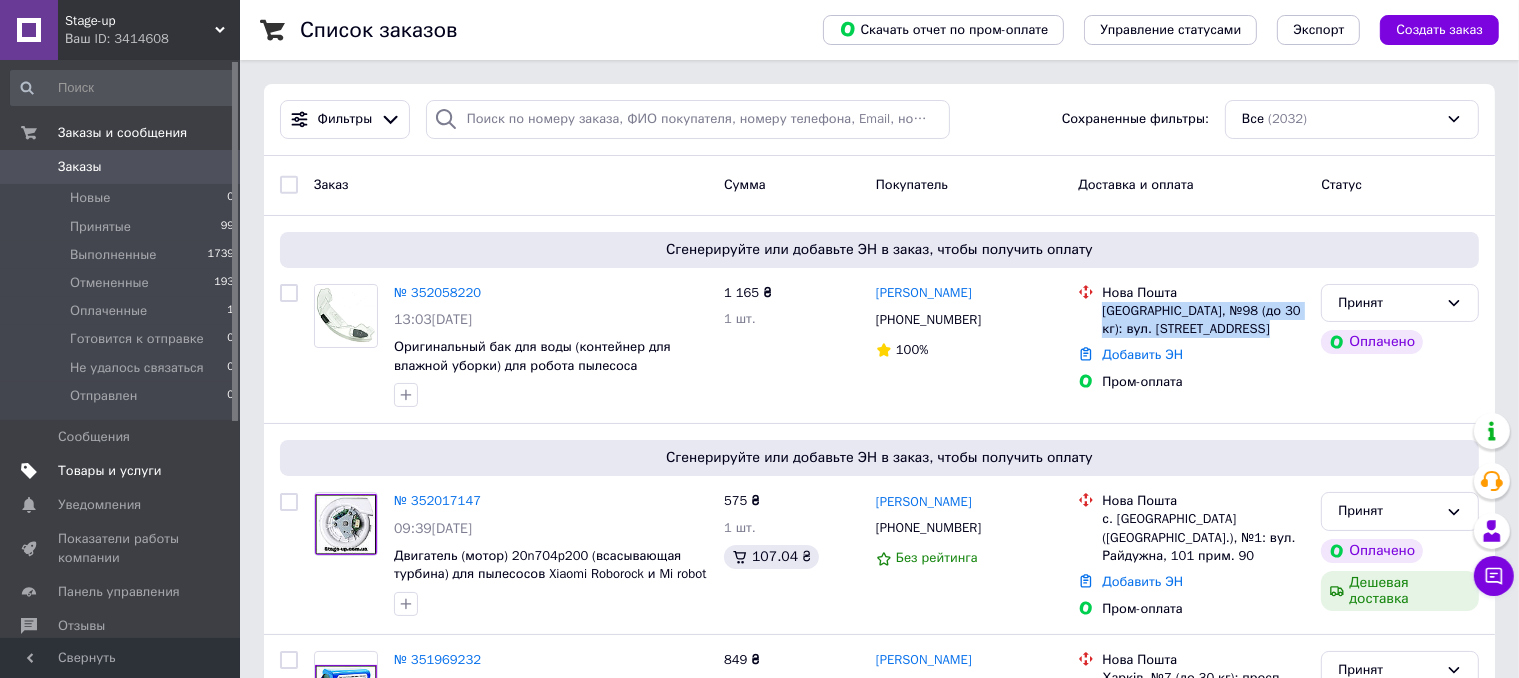 click on "Товары и услуги" at bounding box center (110, 471) 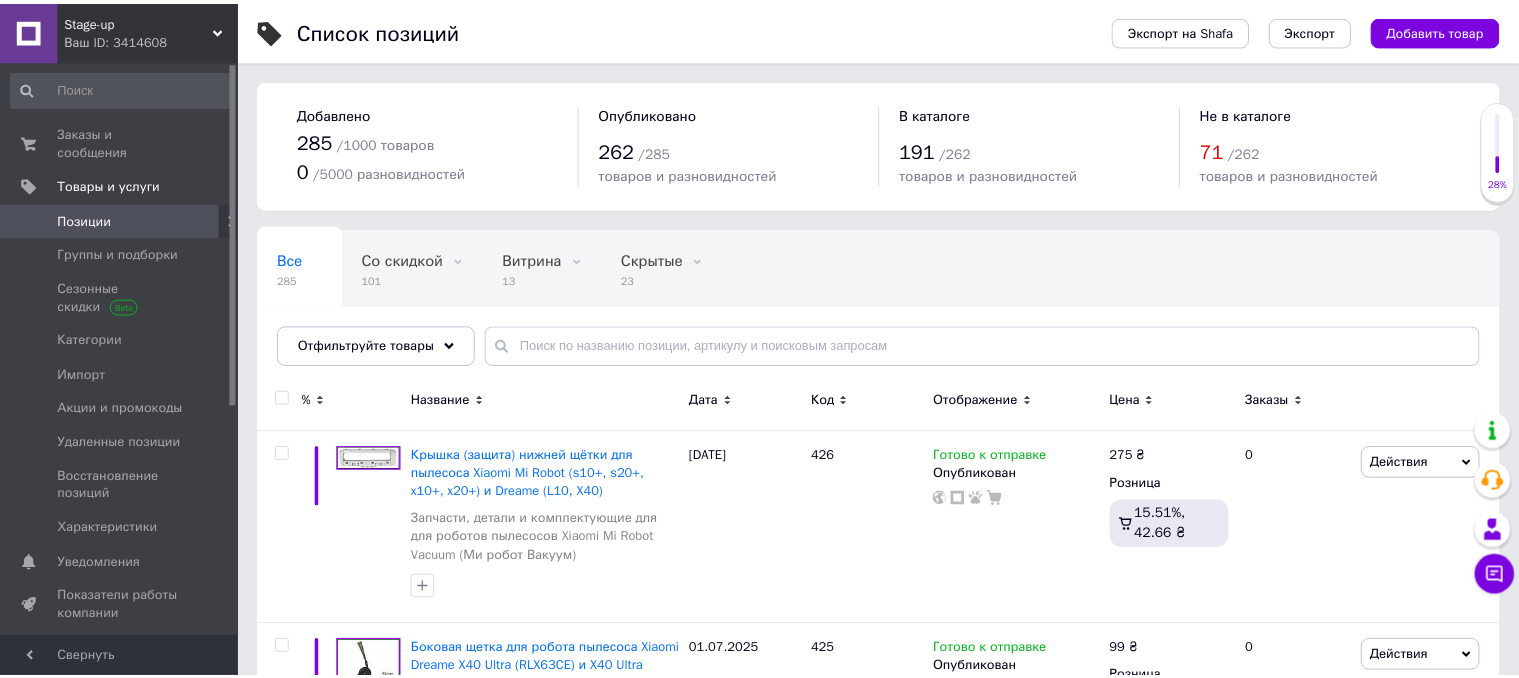 scroll, scrollTop: 100, scrollLeft: 0, axis: vertical 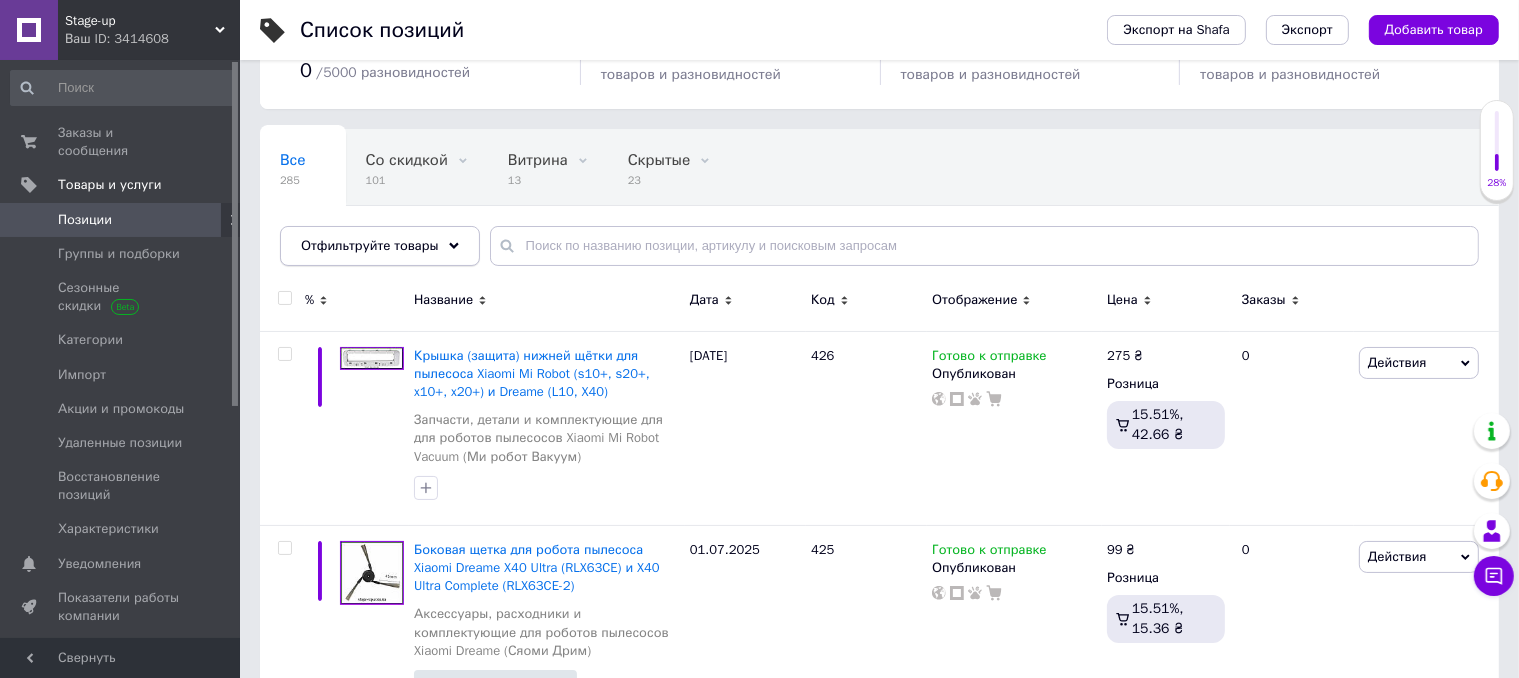 click on "Отфильтруйте товары" at bounding box center [380, 246] 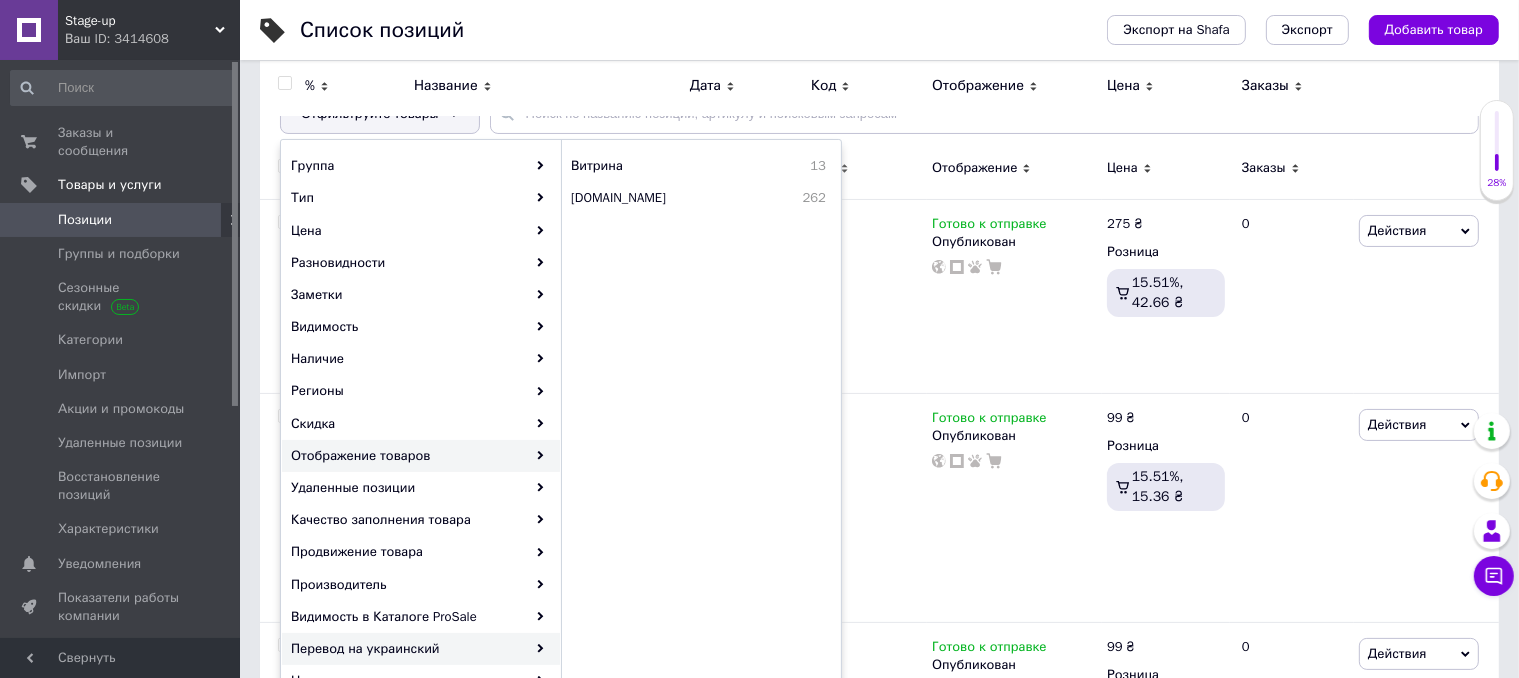 scroll, scrollTop: 200, scrollLeft: 0, axis: vertical 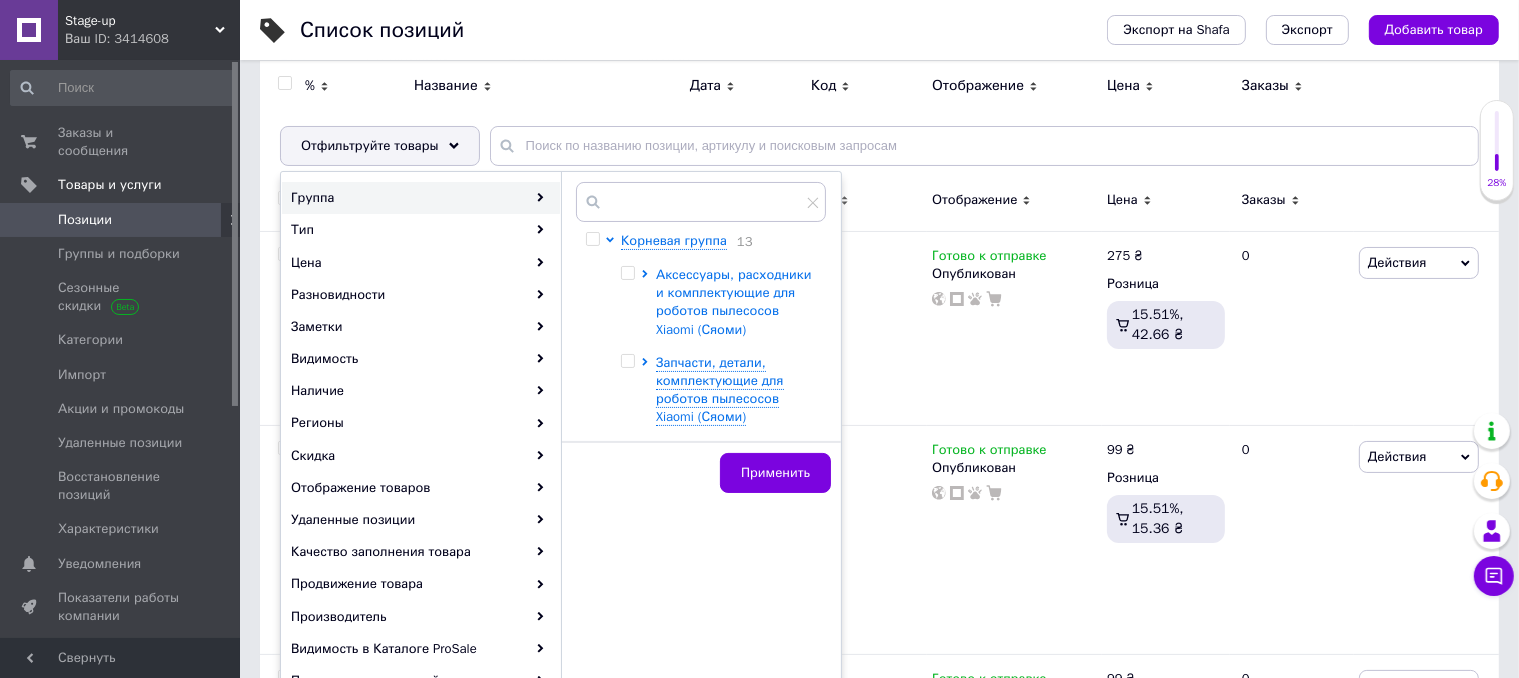 click 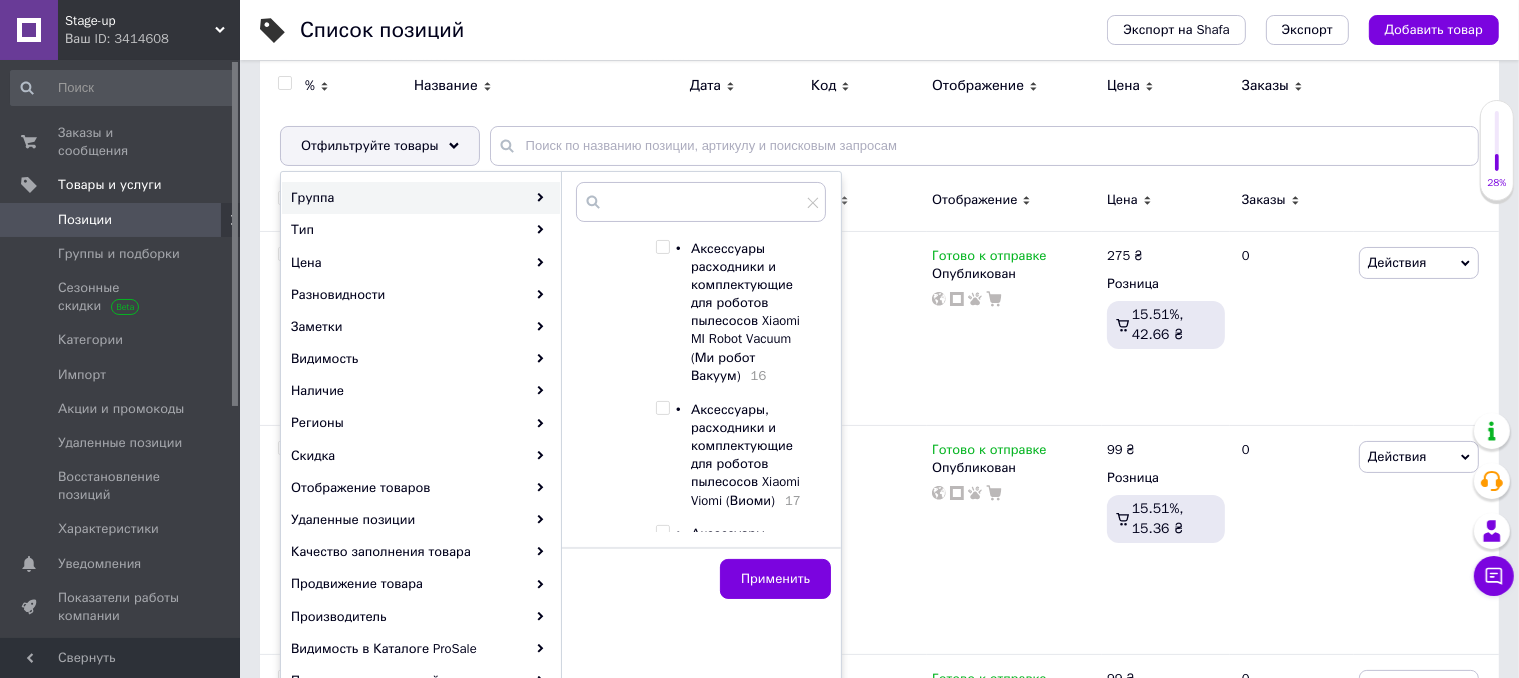 scroll, scrollTop: 618, scrollLeft: 0, axis: vertical 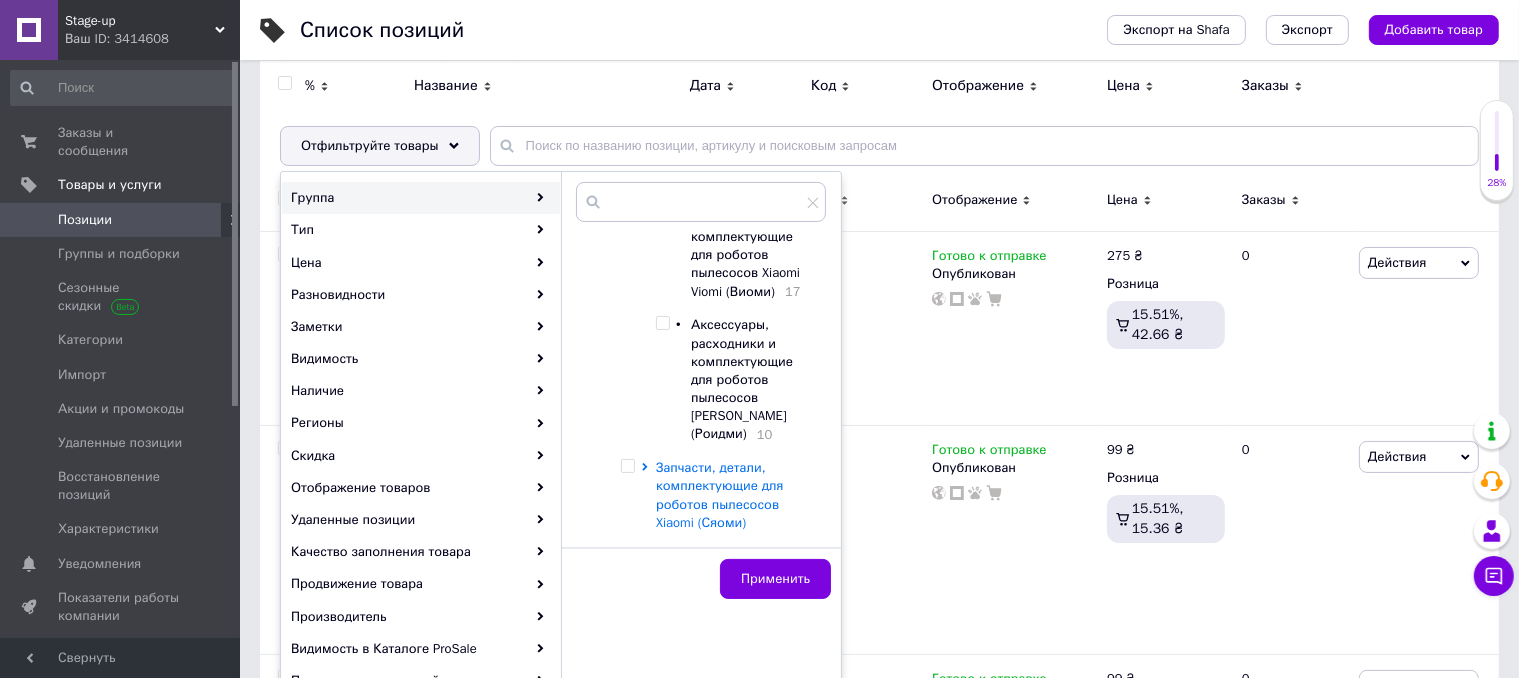 click 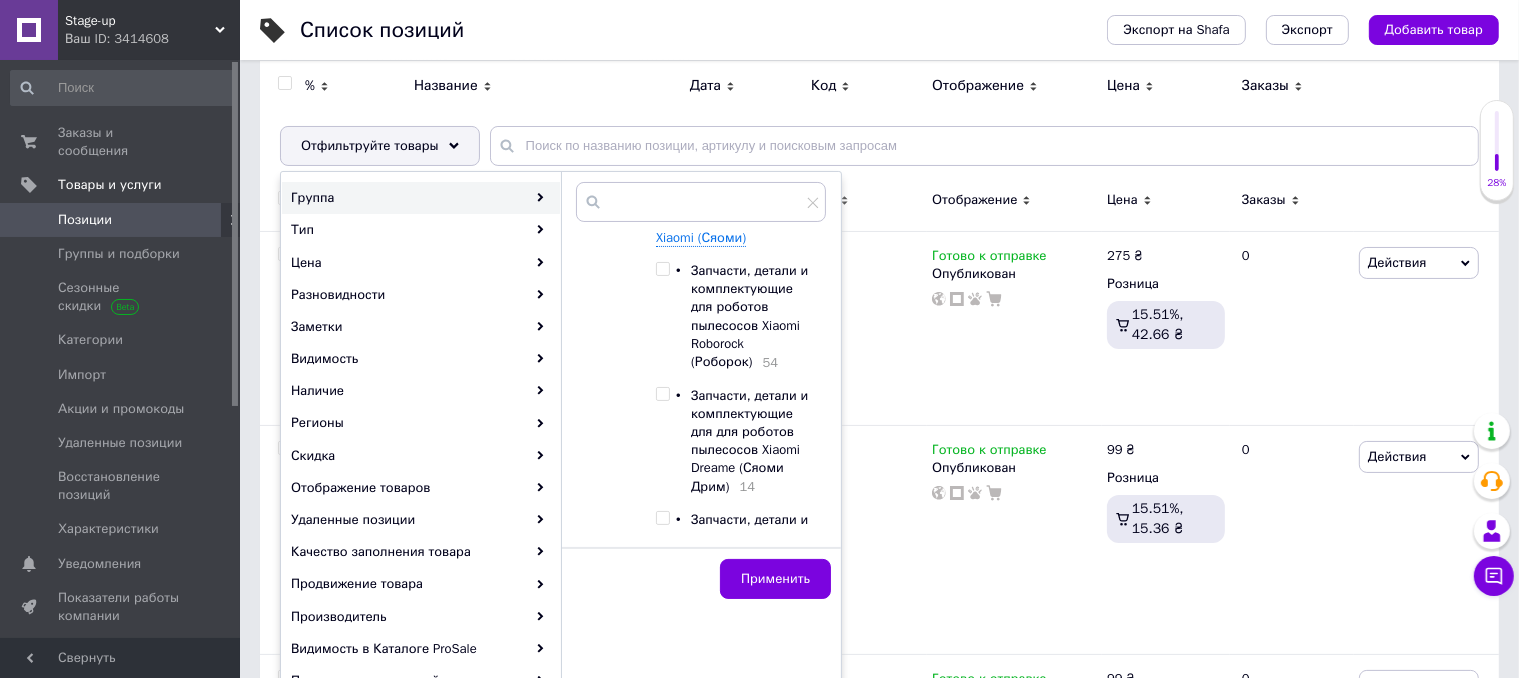 scroll, scrollTop: 819, scrollLeft: 0, axis: vertical 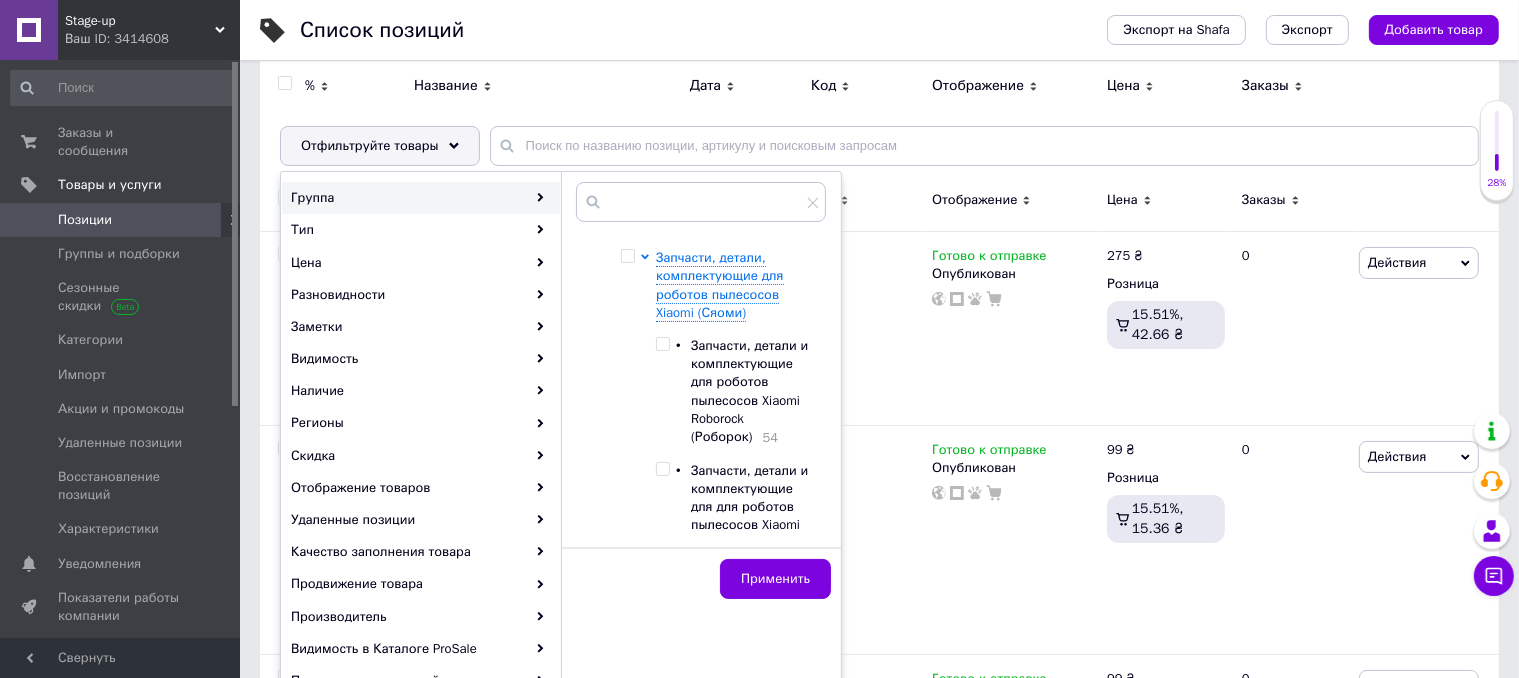 click at bounding box center [662, 344] 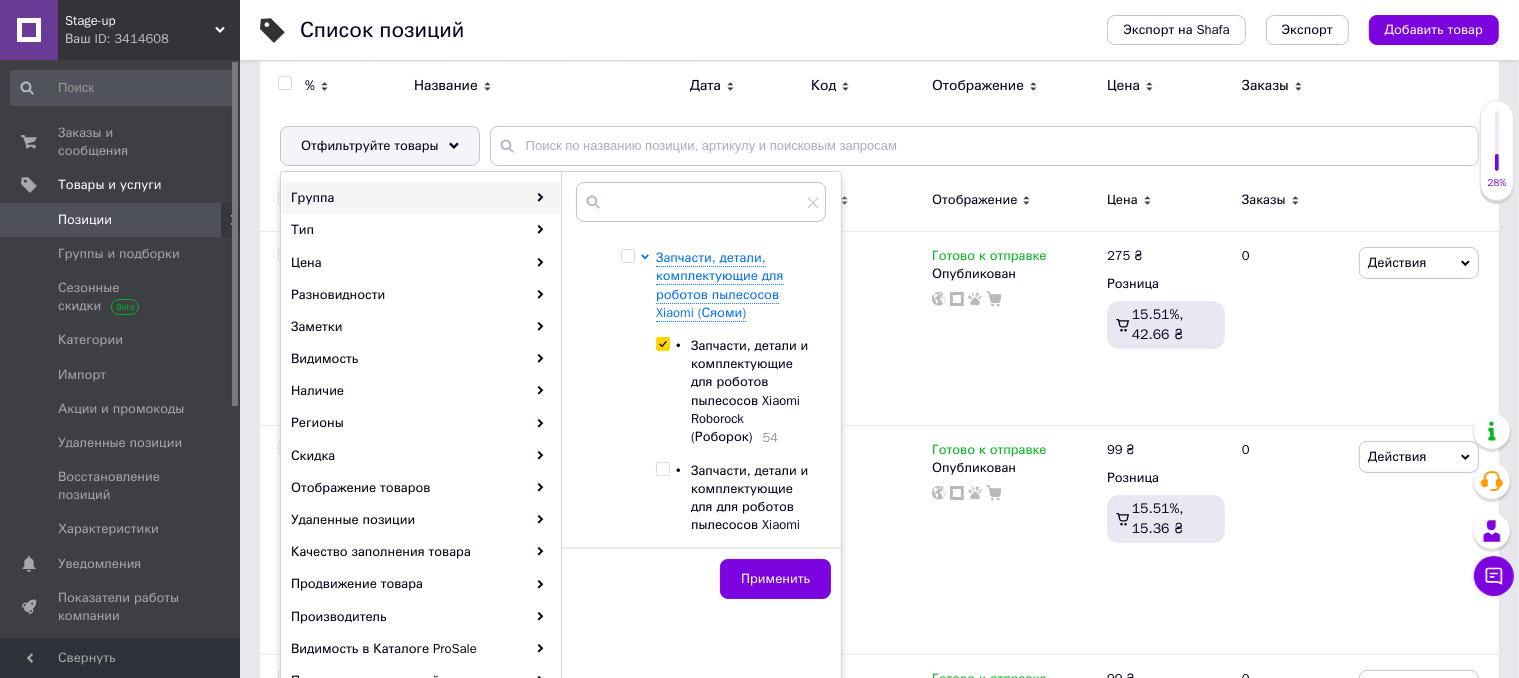 checkbox on "true" 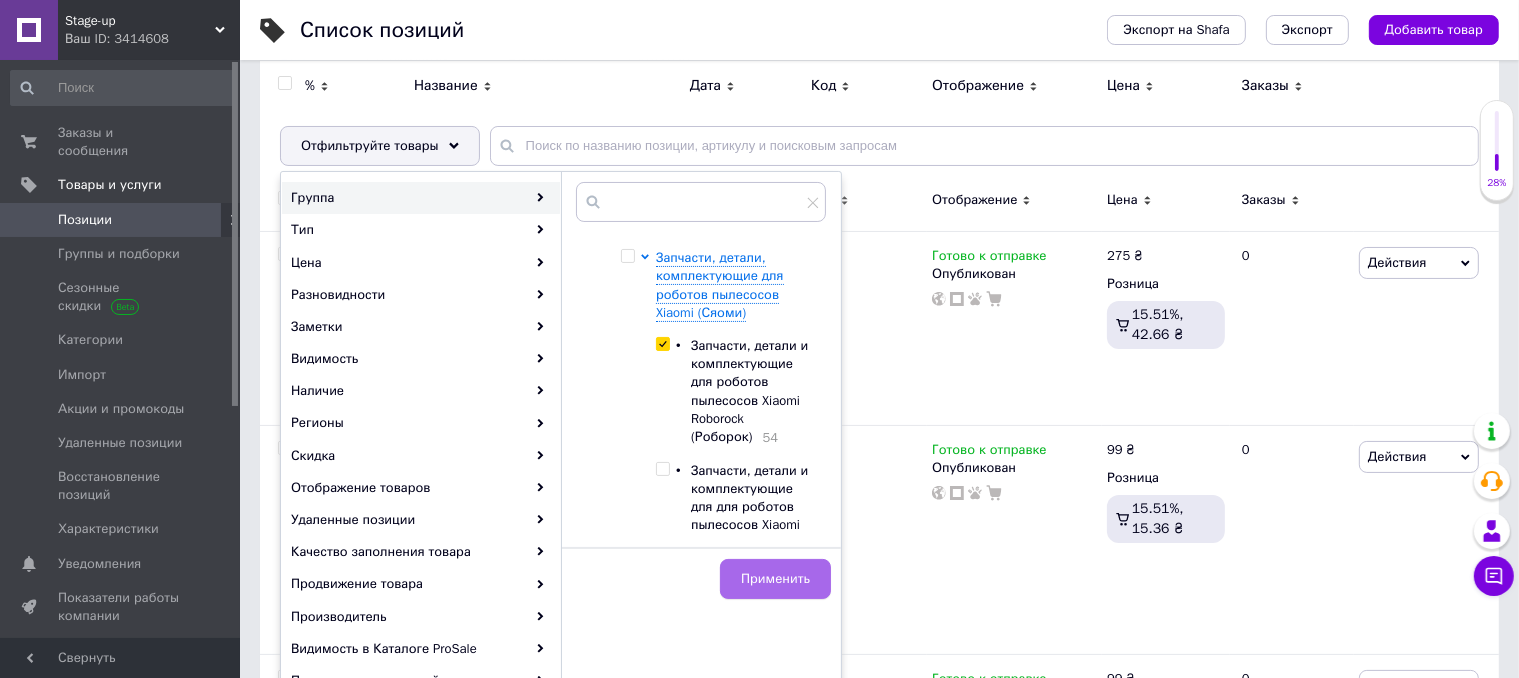 click on "Применить" at bounding box center [775, 579] 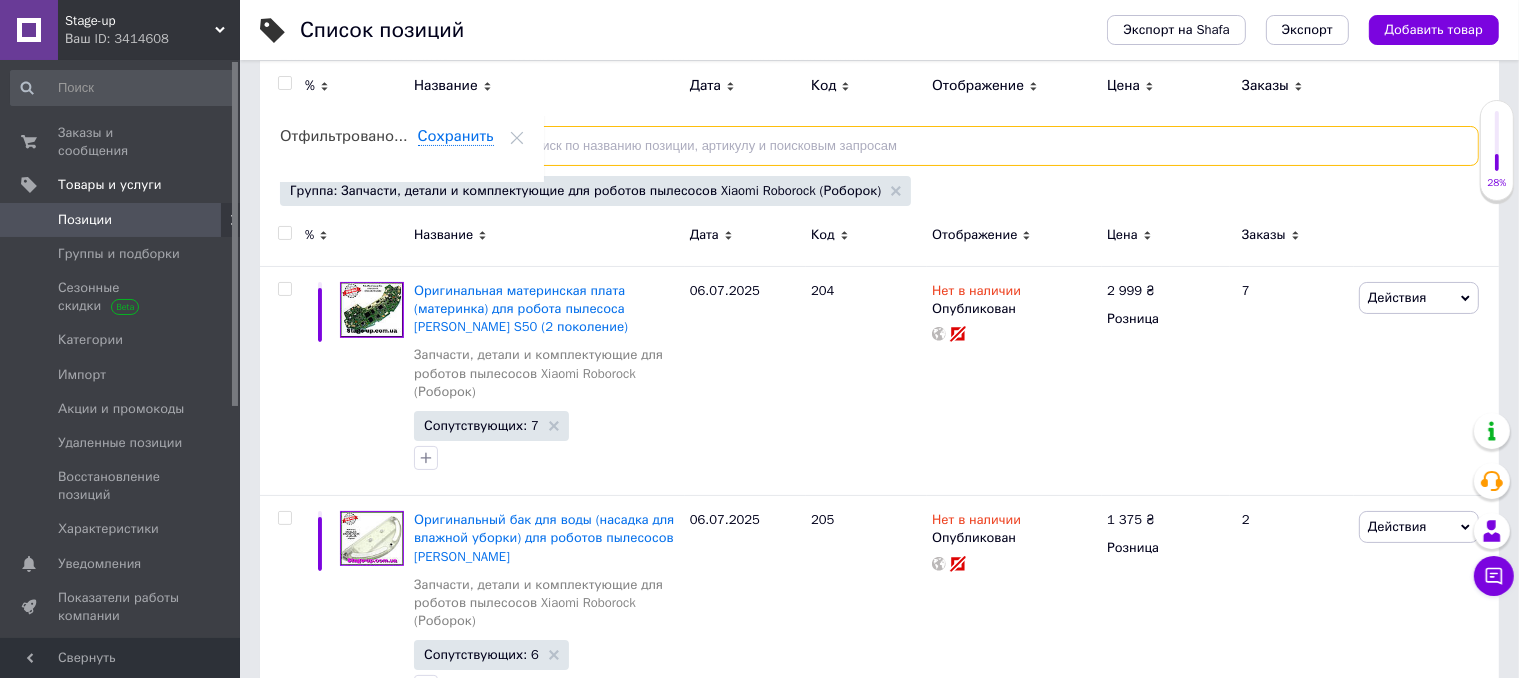 click at bounding box center (984, 146) 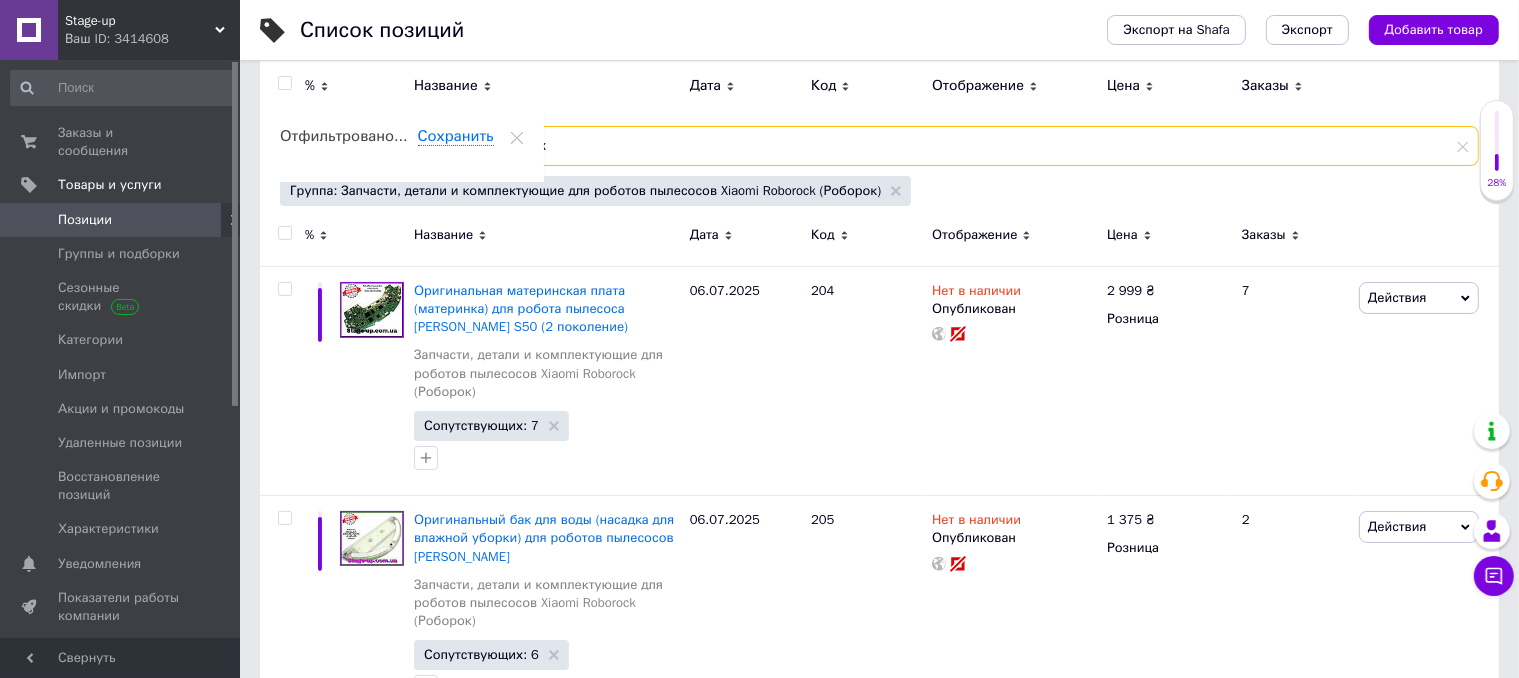 type on "бак" 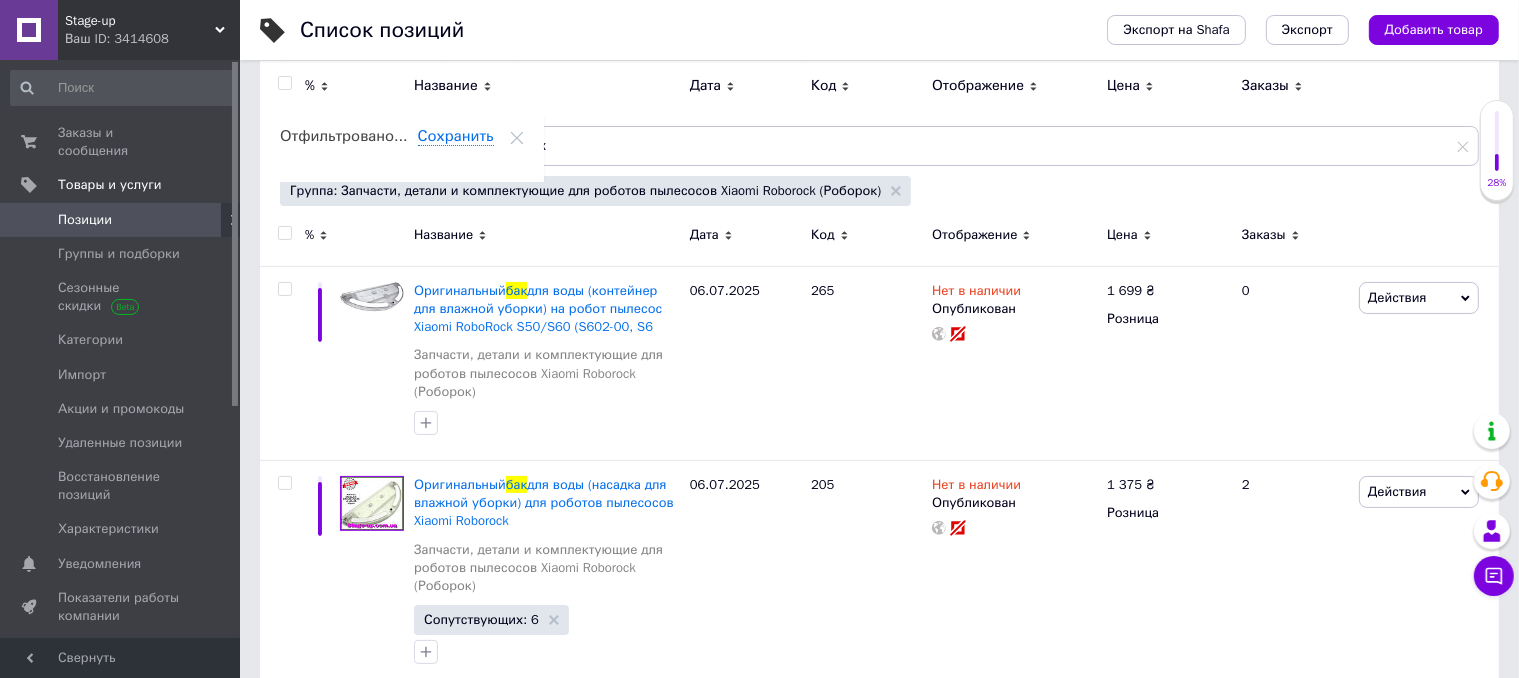 click on "Цена" at bounding box center (1122, 235) 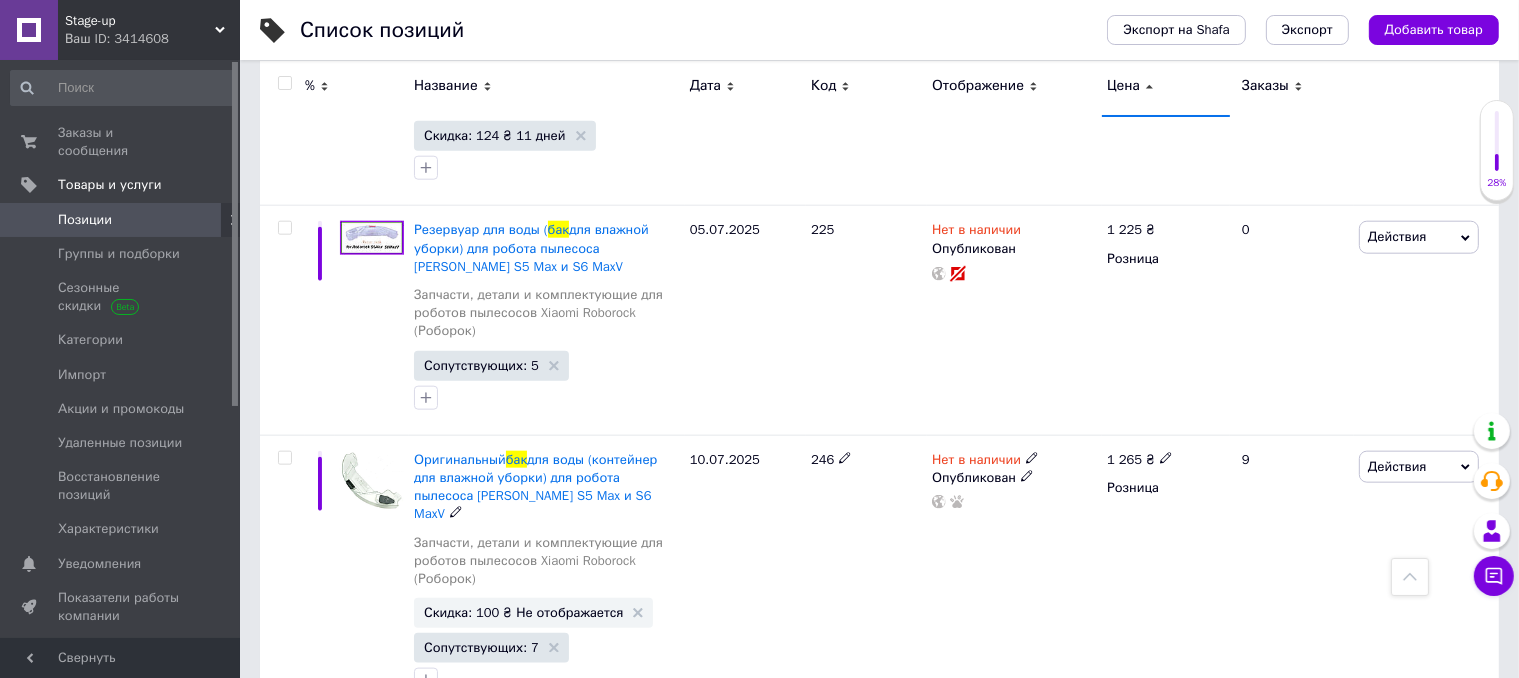scroll, scrollTop: 2200, scrollLeft: 0, axis: vertical 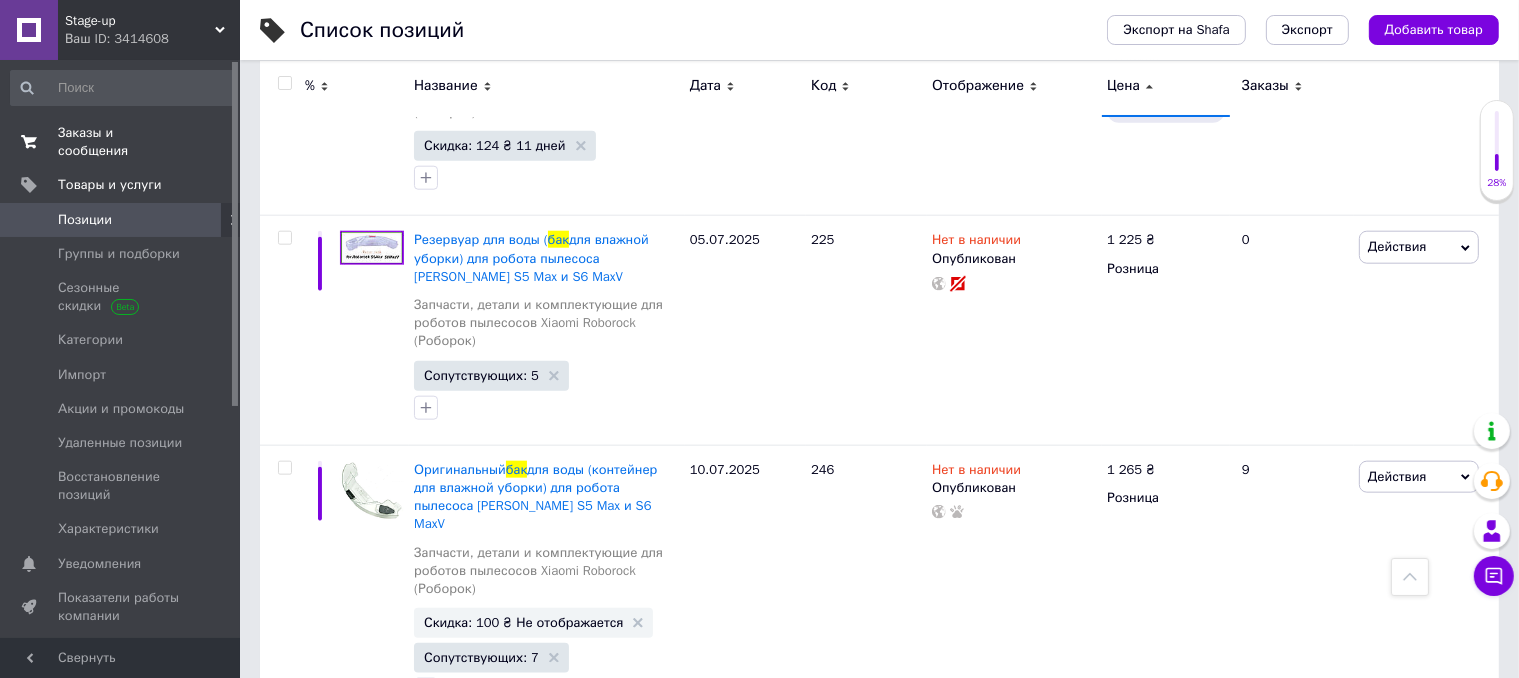 click on "Заказы и сообщения" at bounding box center (121, 142) 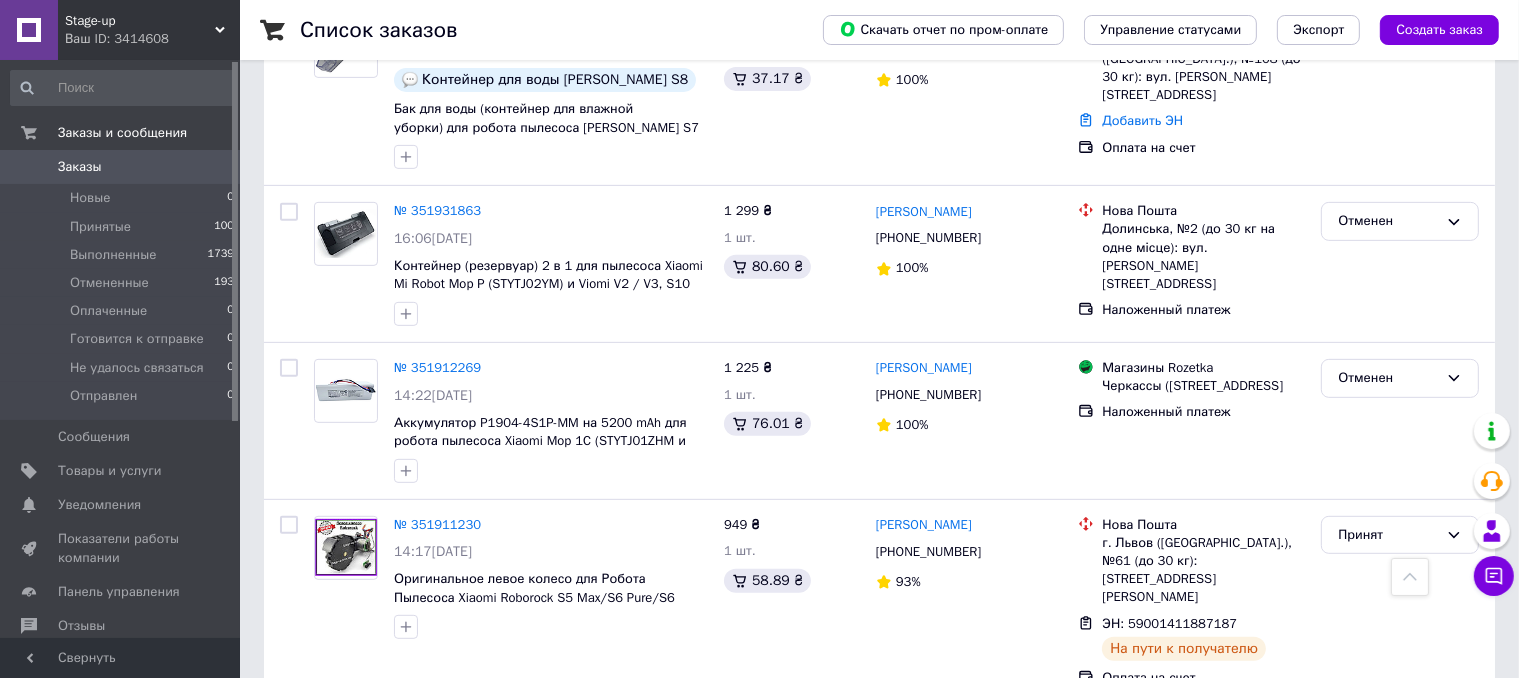 scroll, scrollTop: 800, scrollLeft: 0, axis: vertical 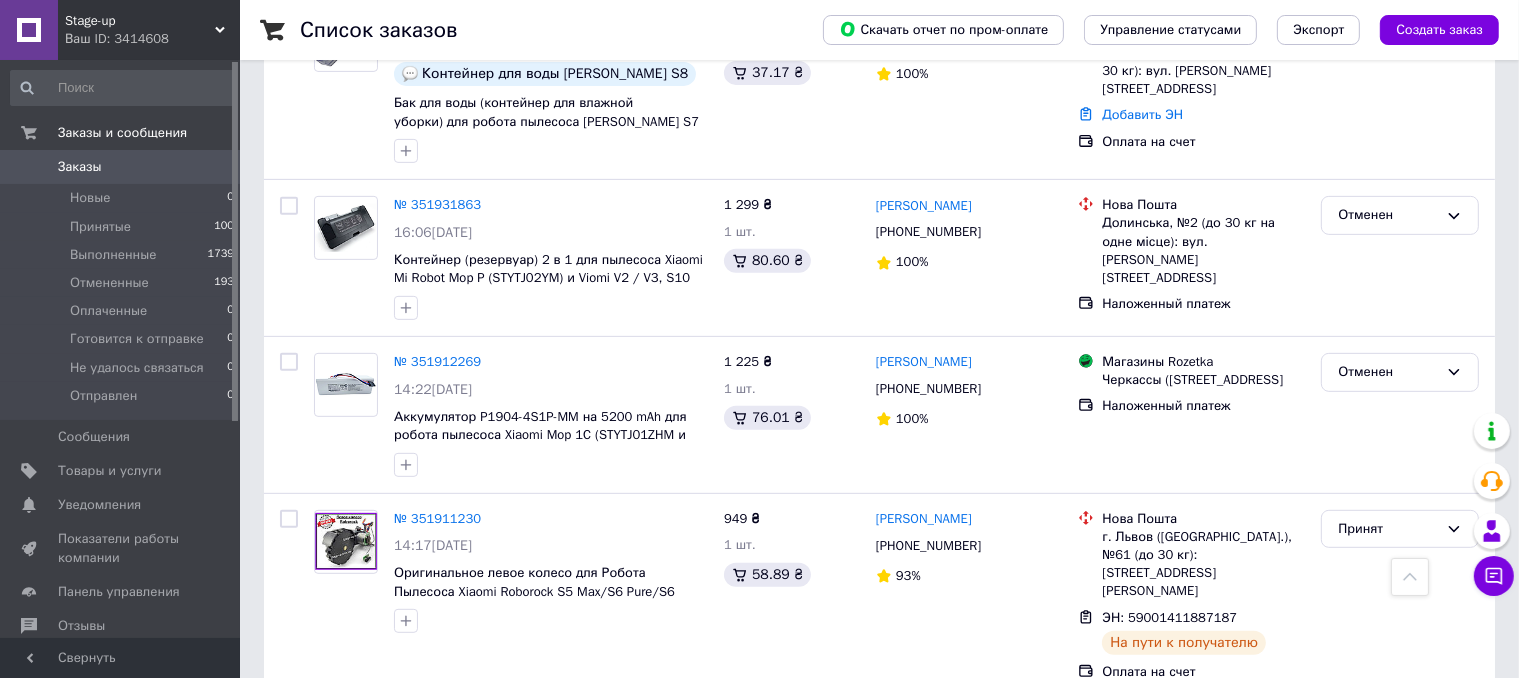 click on "Заказы 0" at bounding box center (123, 167) 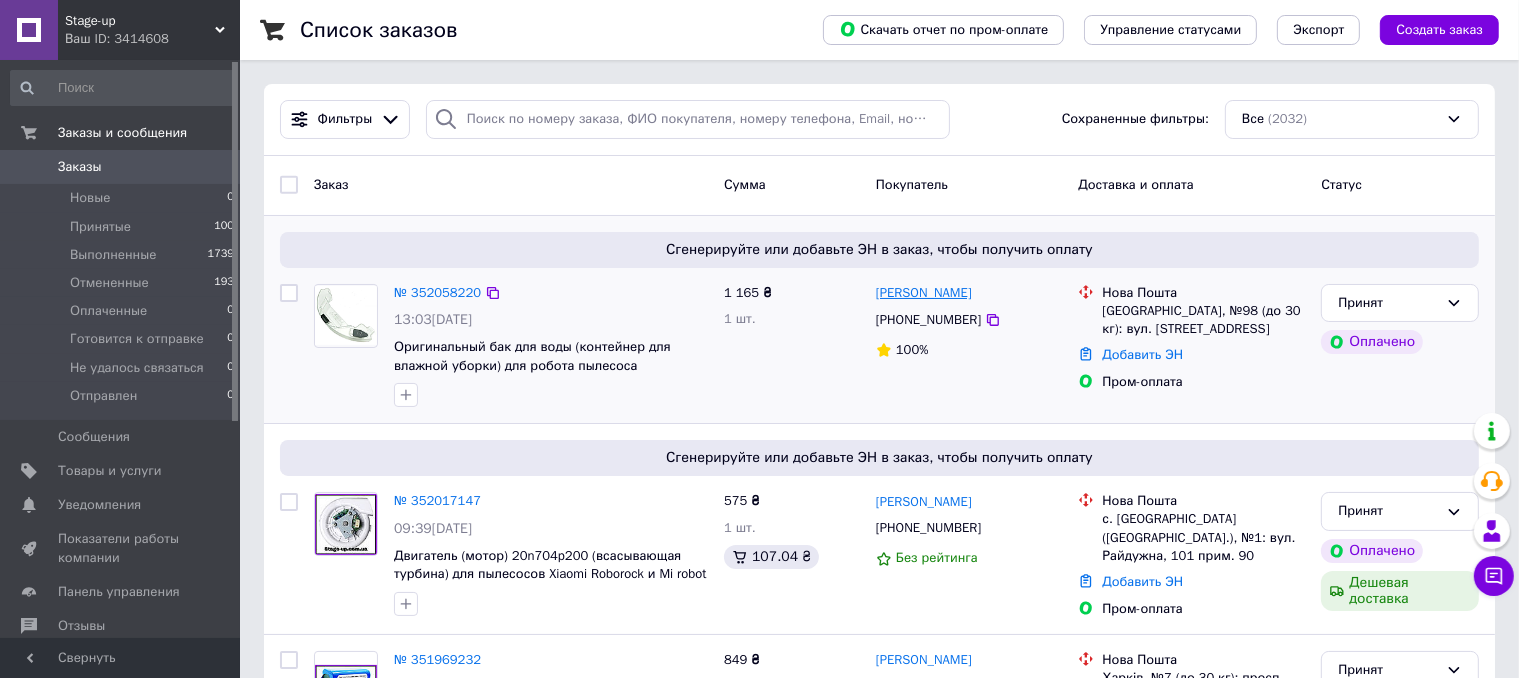 click on "[PERSON_NAME]" at bounding box center (924, 293) 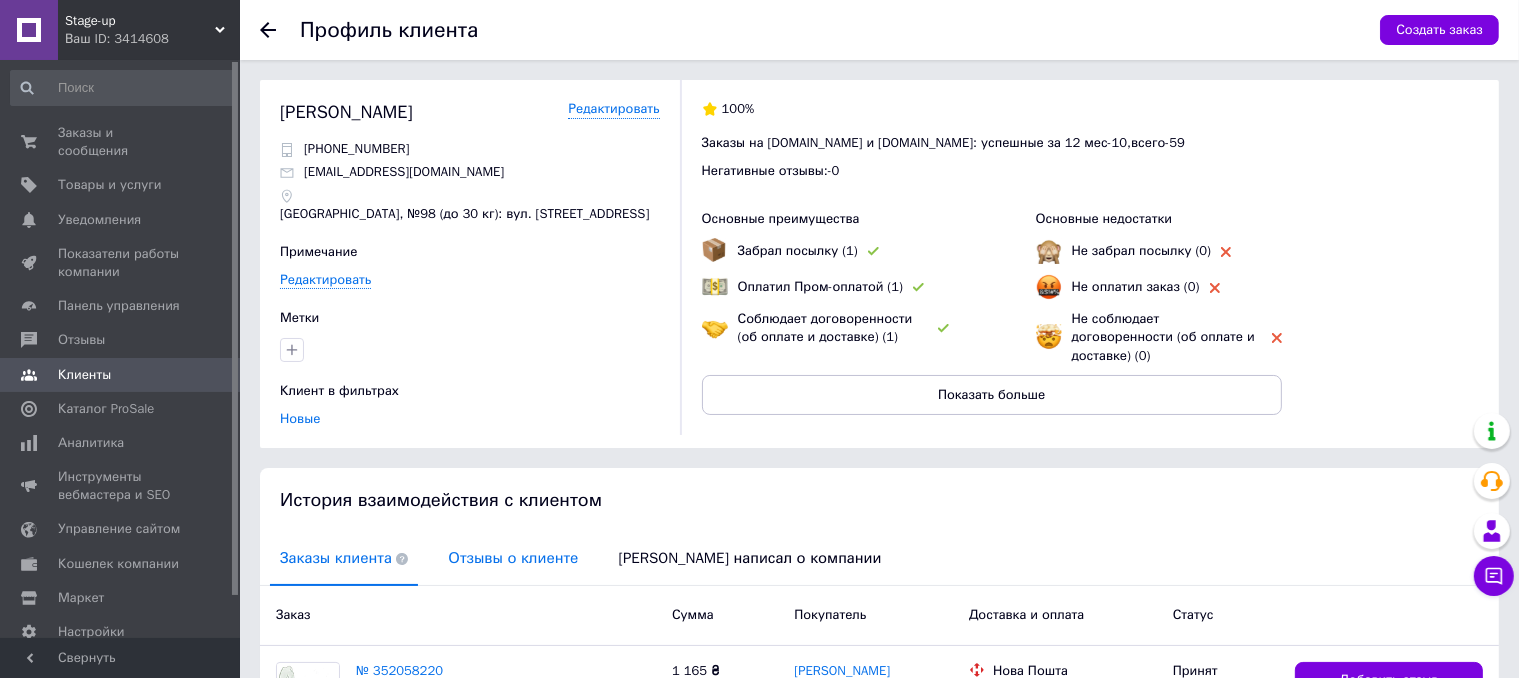 click on "Отзывы о клиенте" at bounding box center (513, 558) 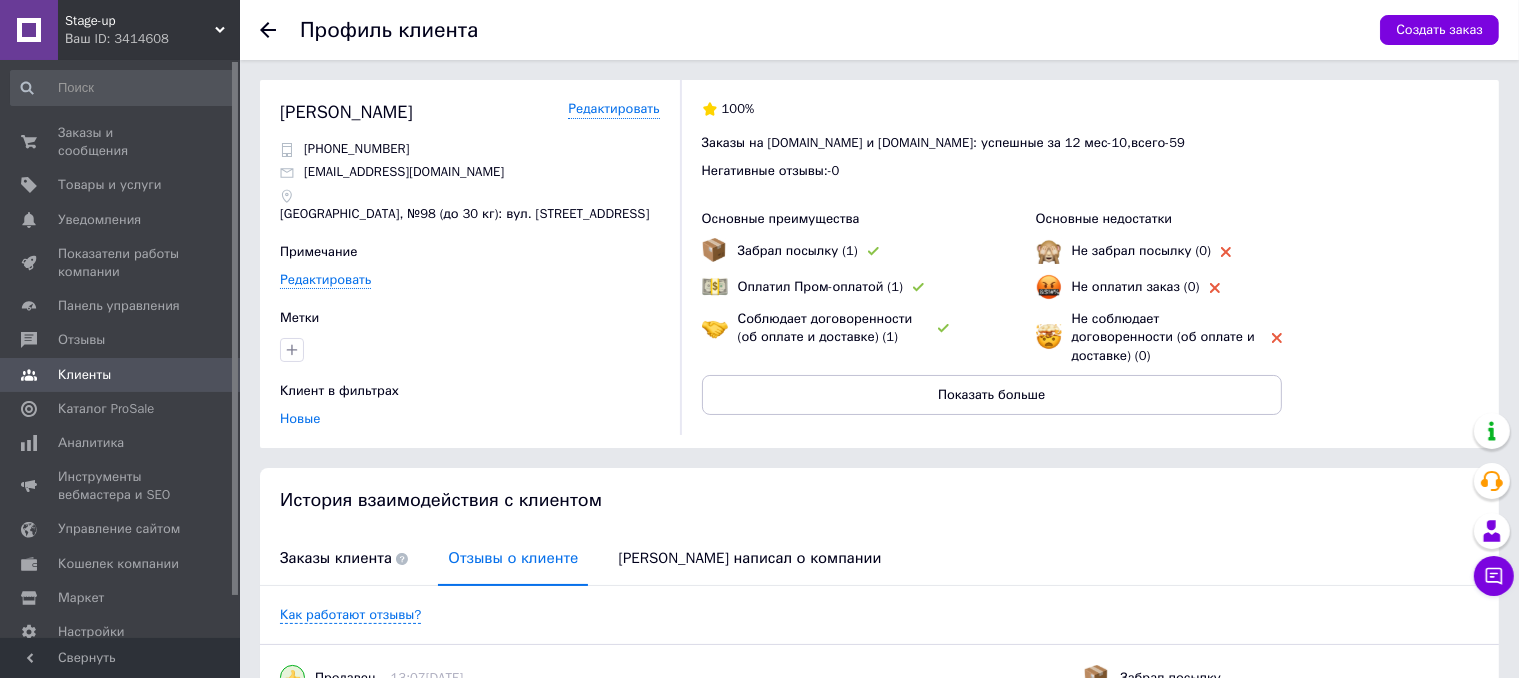 scroll, scrollTop: 259, scrollLeft: 0, axis: vertical 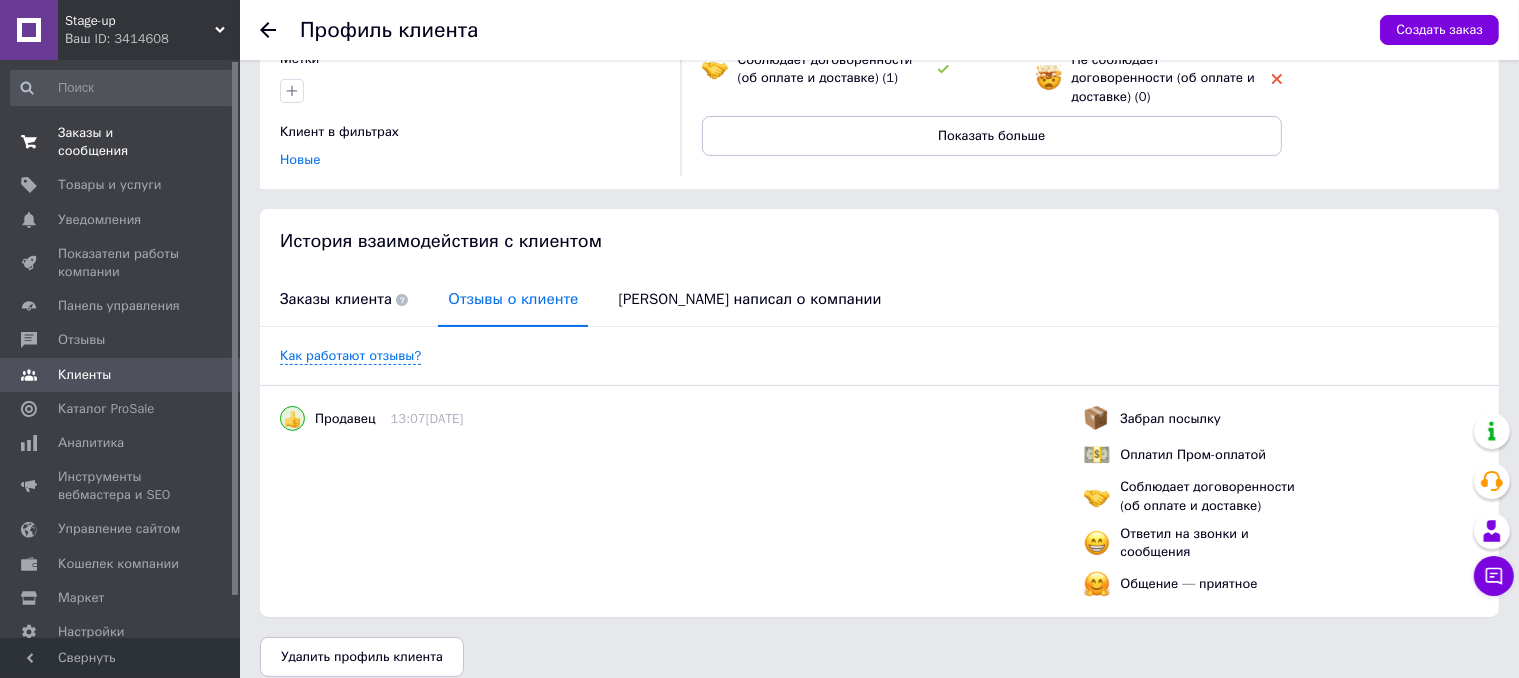 click on "Заказы и сообщения" at bounding box center [121, 142] 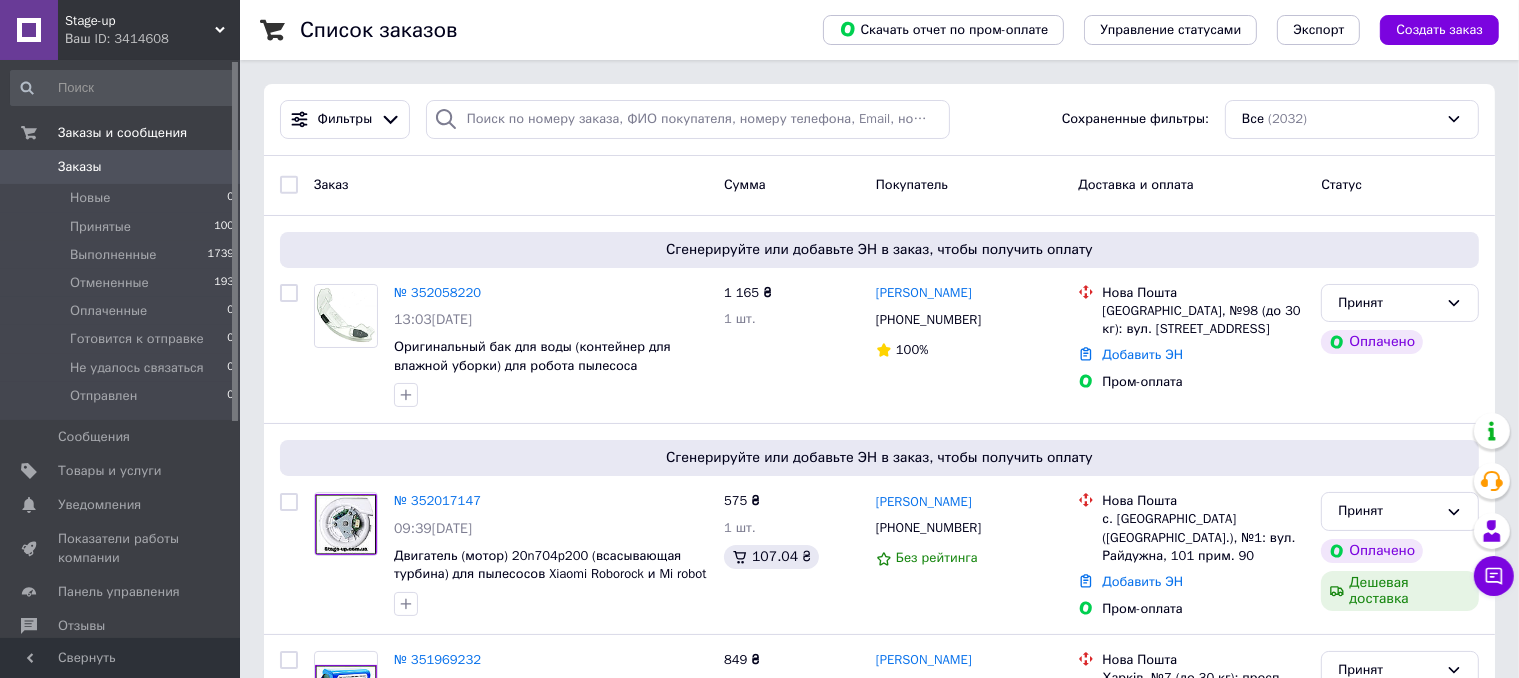 click on "Заказы" at bounding box center [80, 167] 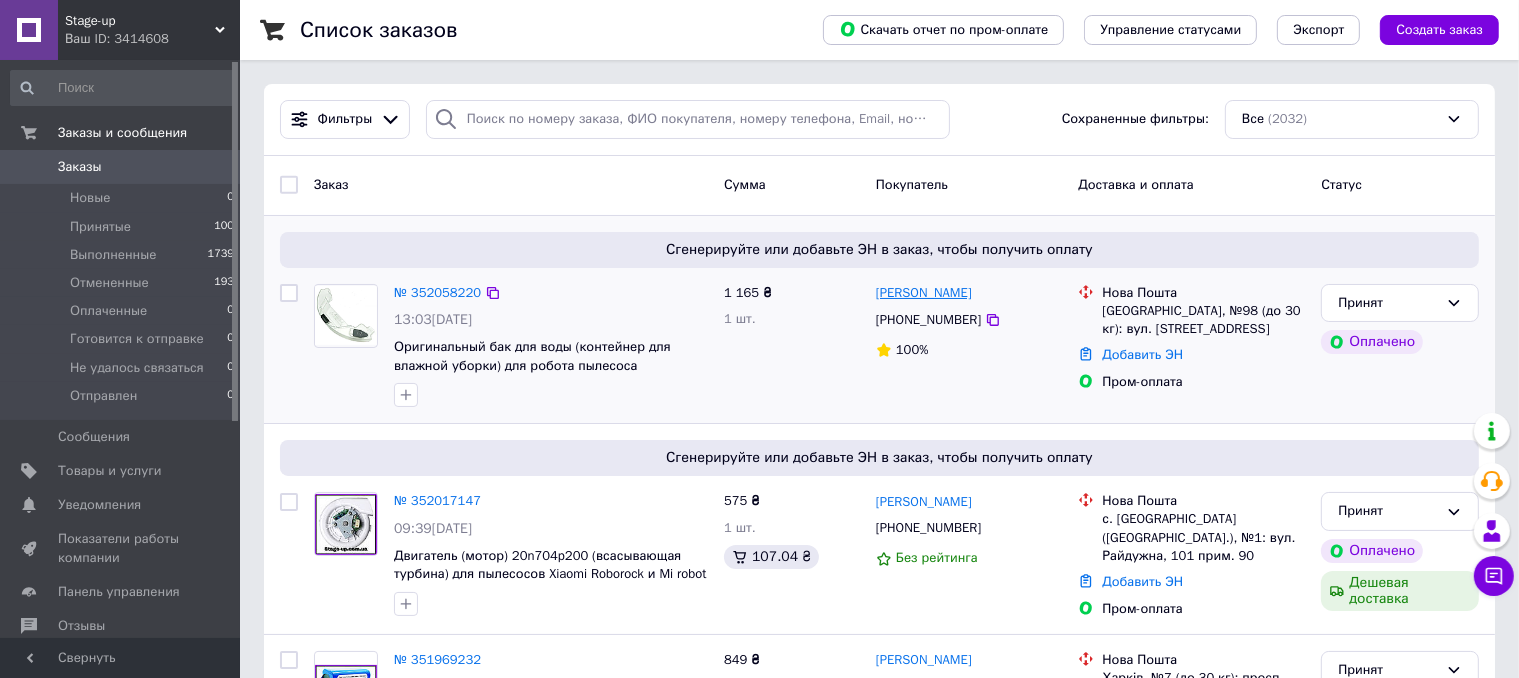 click on "[PERSON_NAME]" at bounding box center [924, 293] 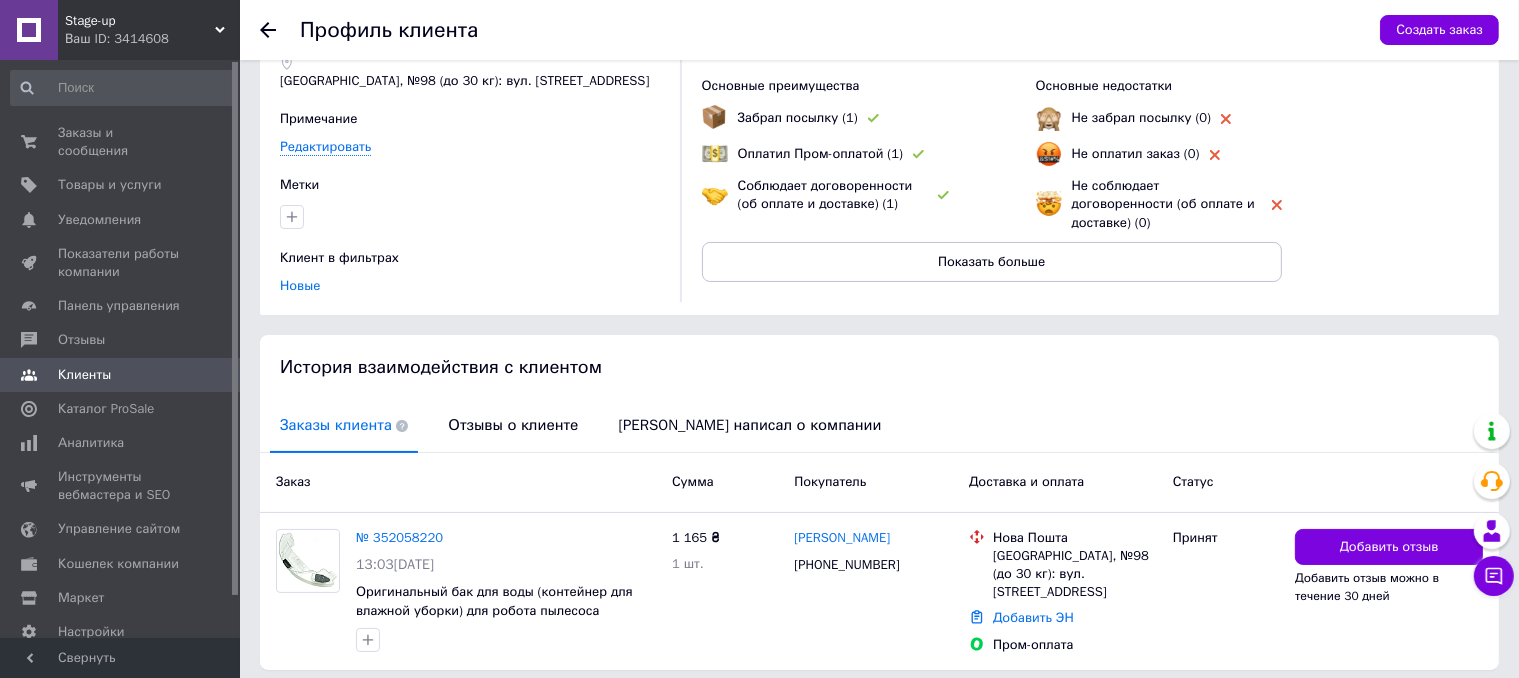 scroll, scrollTop: 185, scrollLeft: 0, axis: vertical 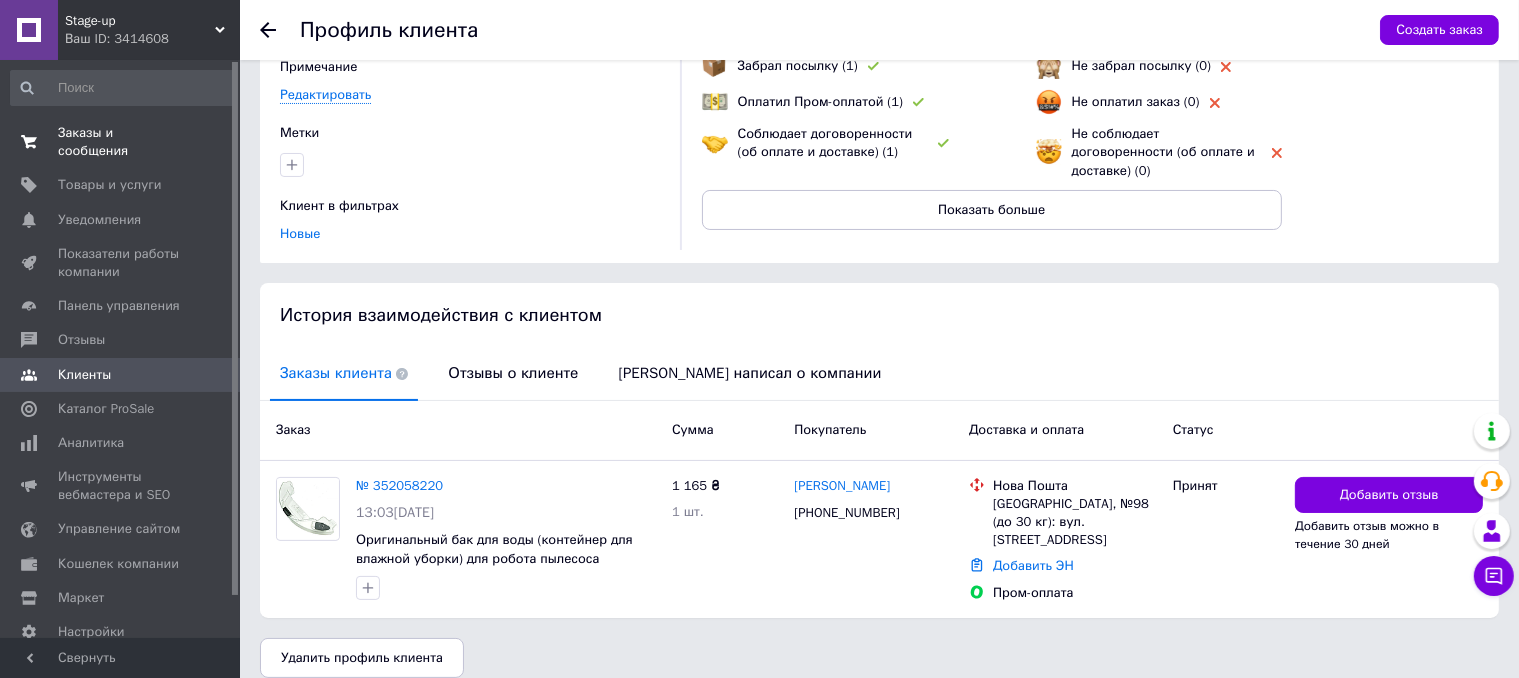 click on "Заказы и сообщения" at bounding box center (121, 142) 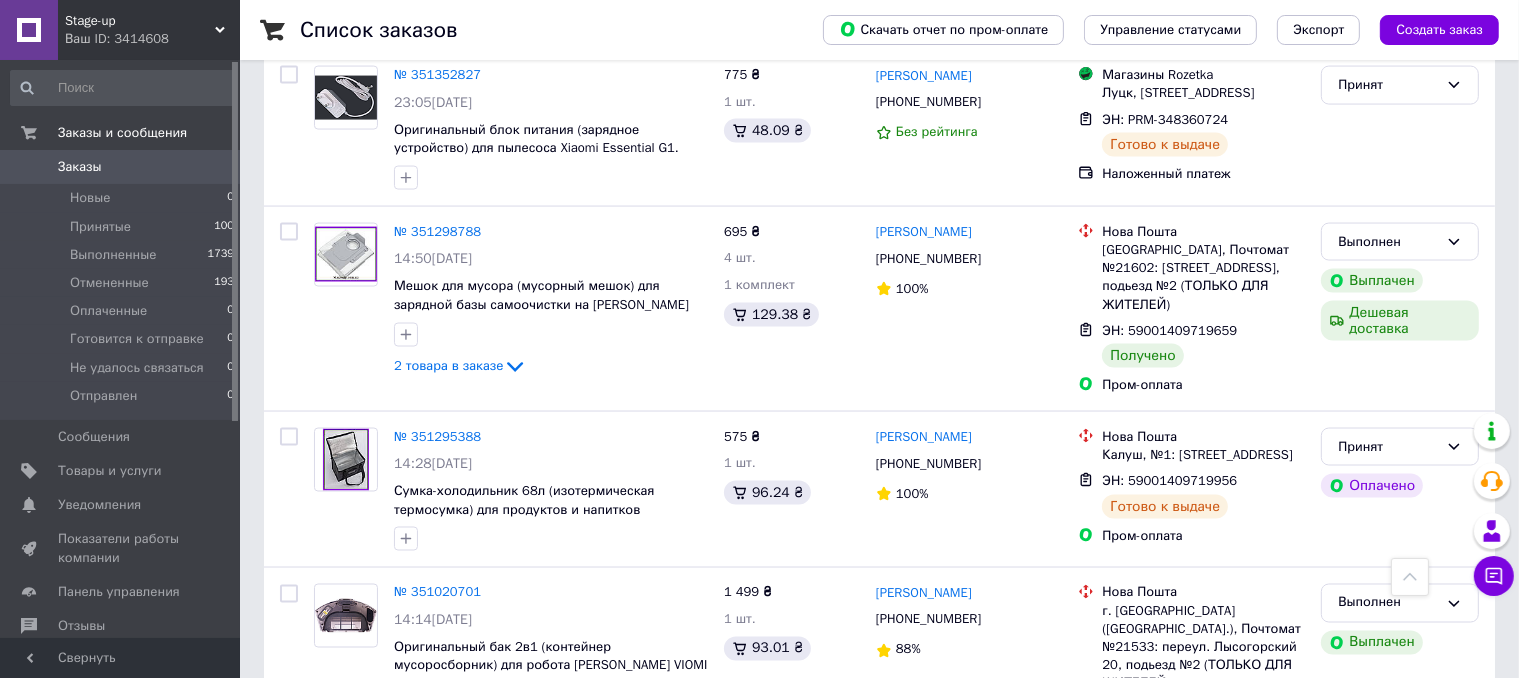 scroll, scrollTop: 3233, scrollLeft: 0, axis: vertical 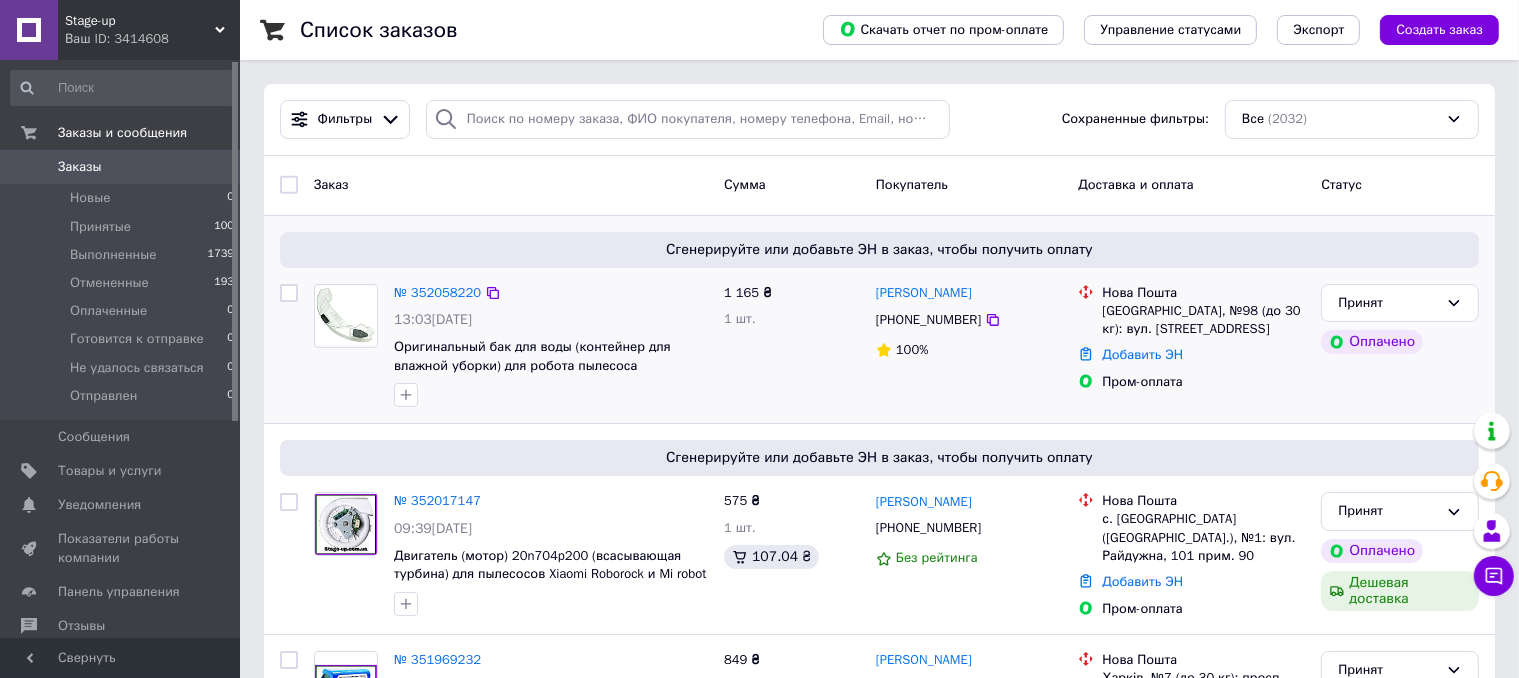 click on "[GEOGRAPHIC_DATA], №98 (до 30 кг): вул. [STREET_ADDRESS]" at bounding box center (1203, 320) 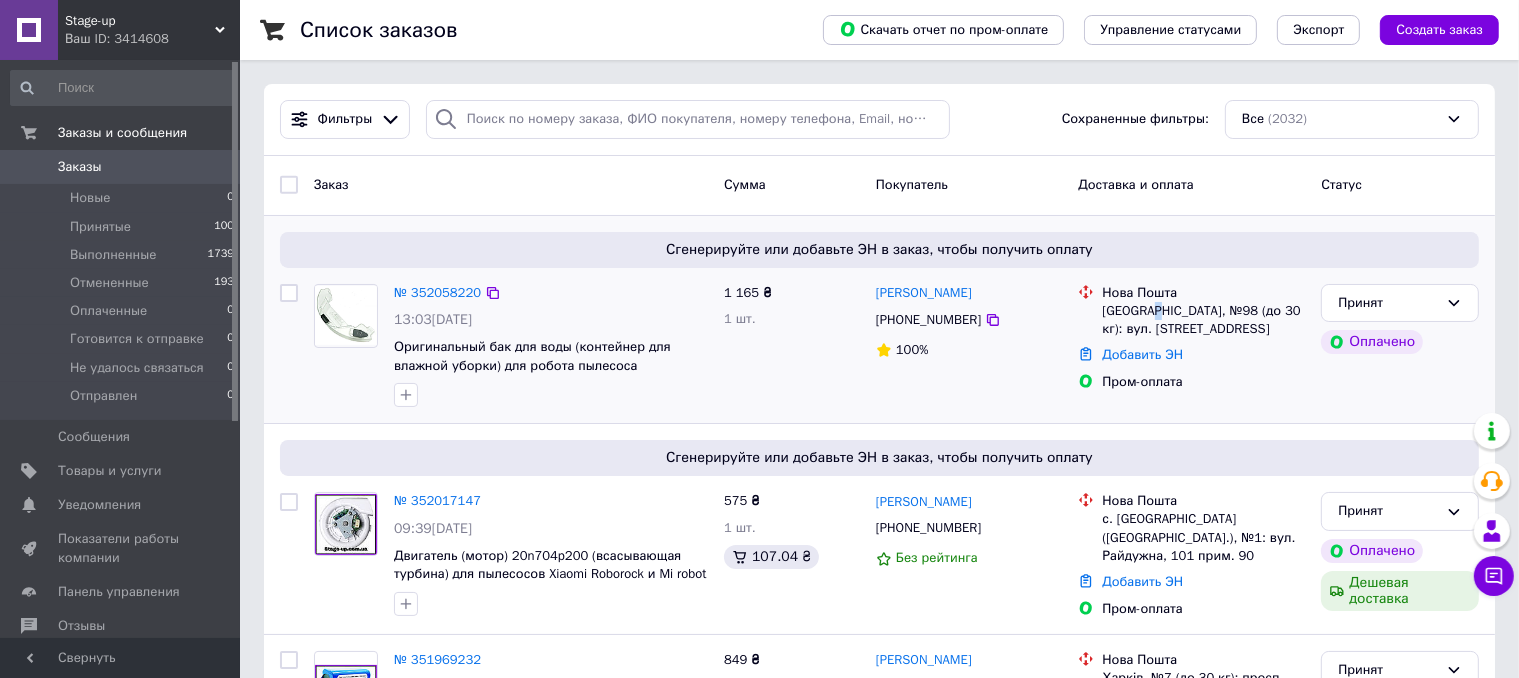 click on "[GEOGRAPHIC_DATA], №98 (до 30 кг): вул. [STREET_ADDRESS]" at bounding box center [1203, 320] 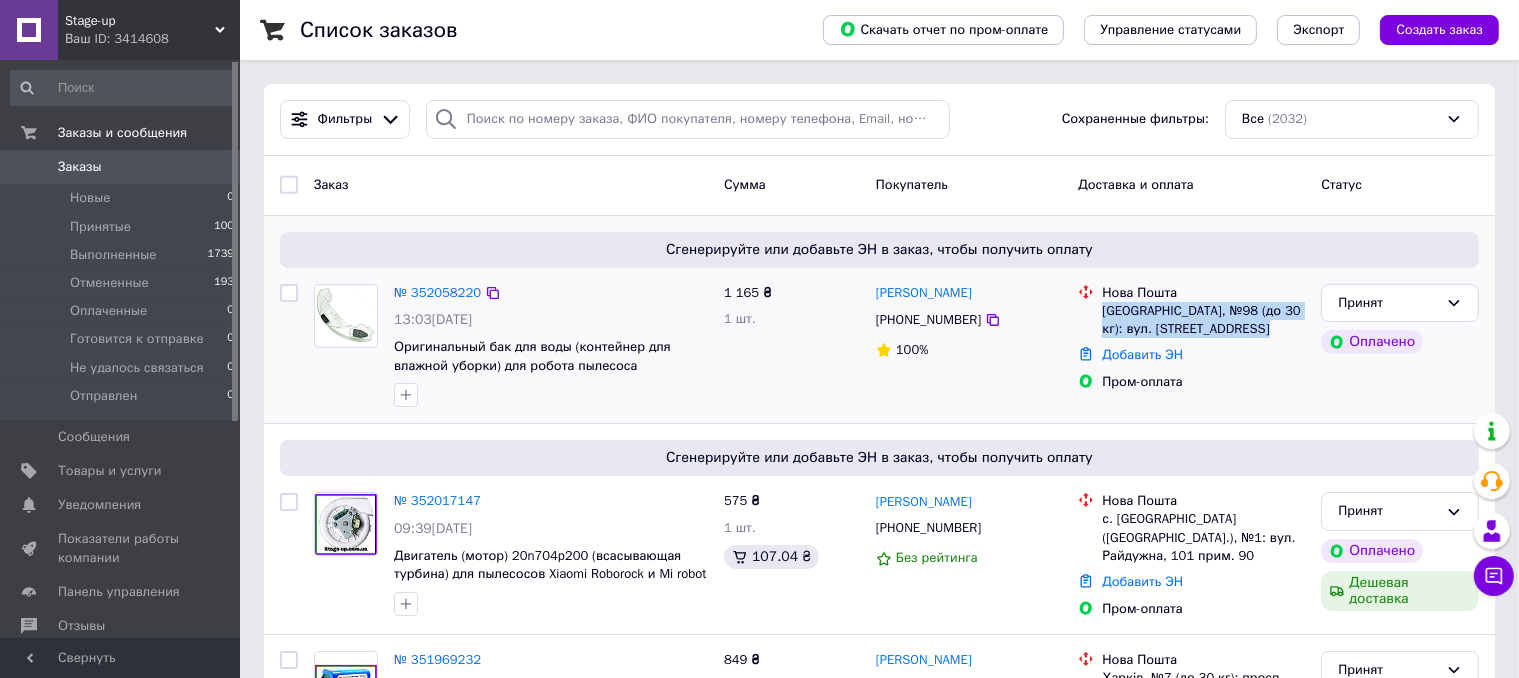 click on "[GEOGRAPHIC_DATA], №98 (до 30 кг): вул. [STREET_ADDRESS]" at bounding box center [1203, 320] 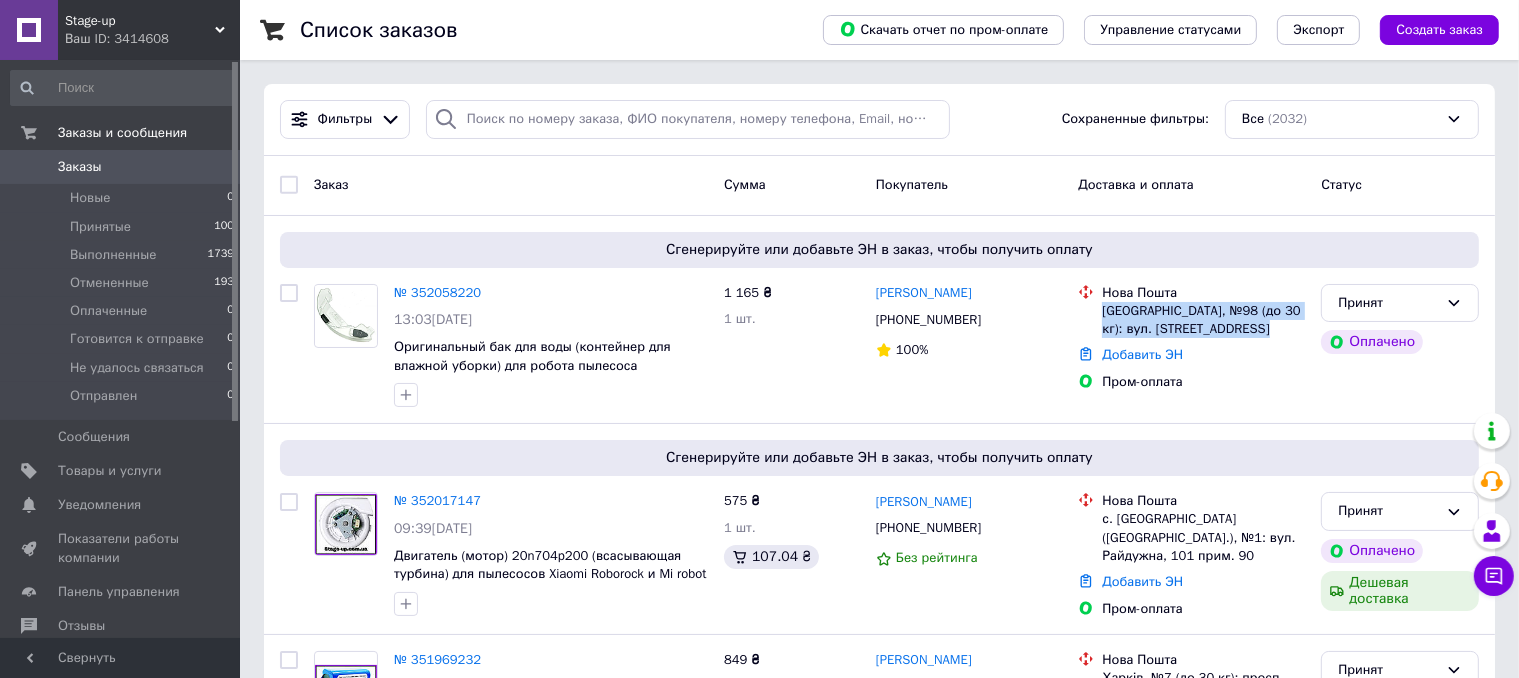 copy on "[GEOGRAPHIC_DATA], №98 (до 30 кг): вул. [STREET_ADDRESS]" 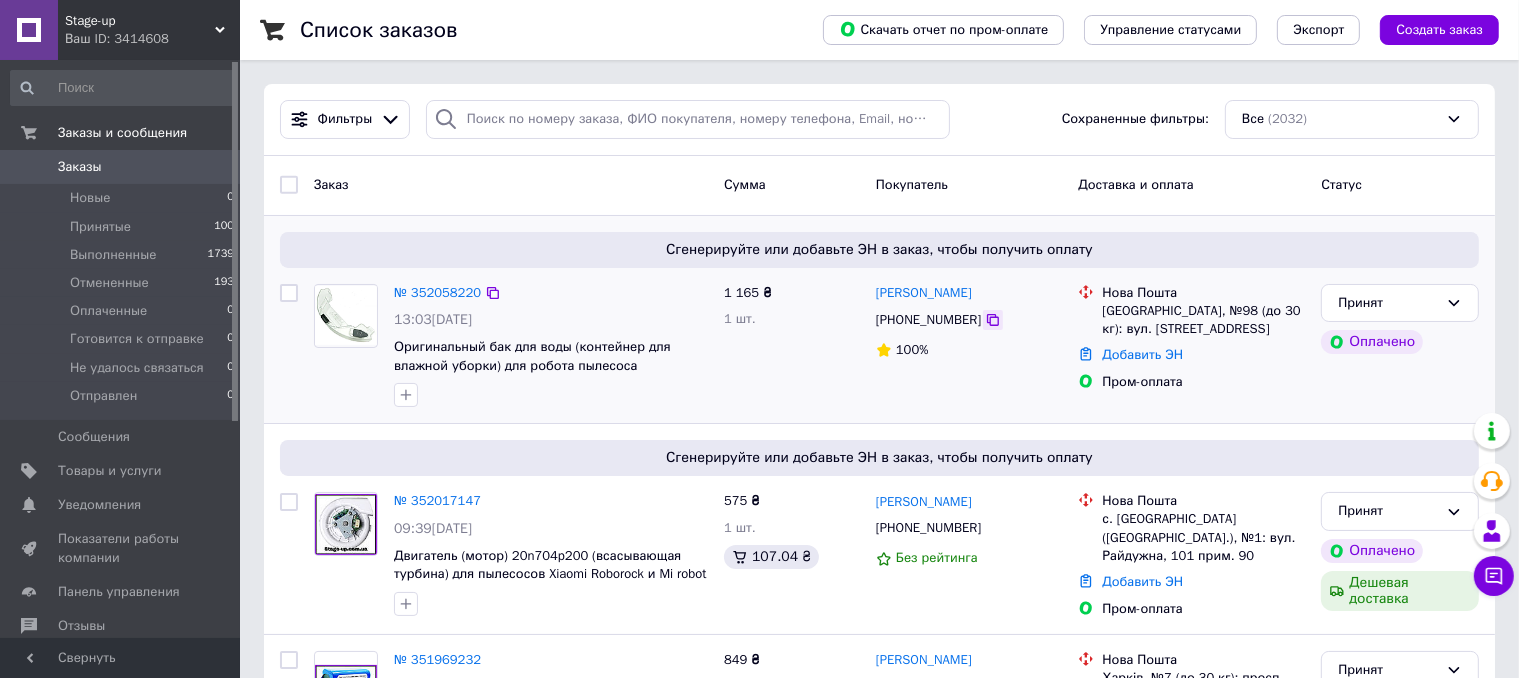 click 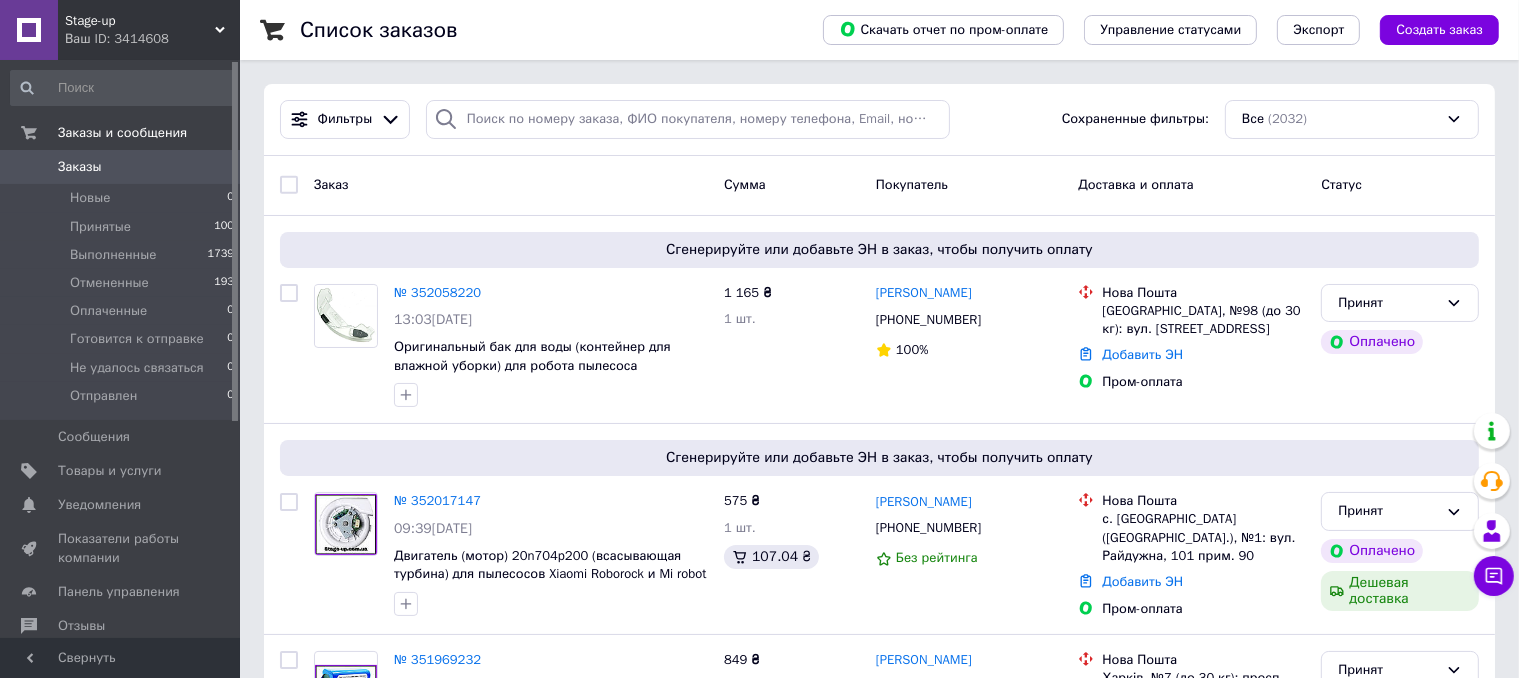 click on "Заказы" at bounding box center (80, 167) 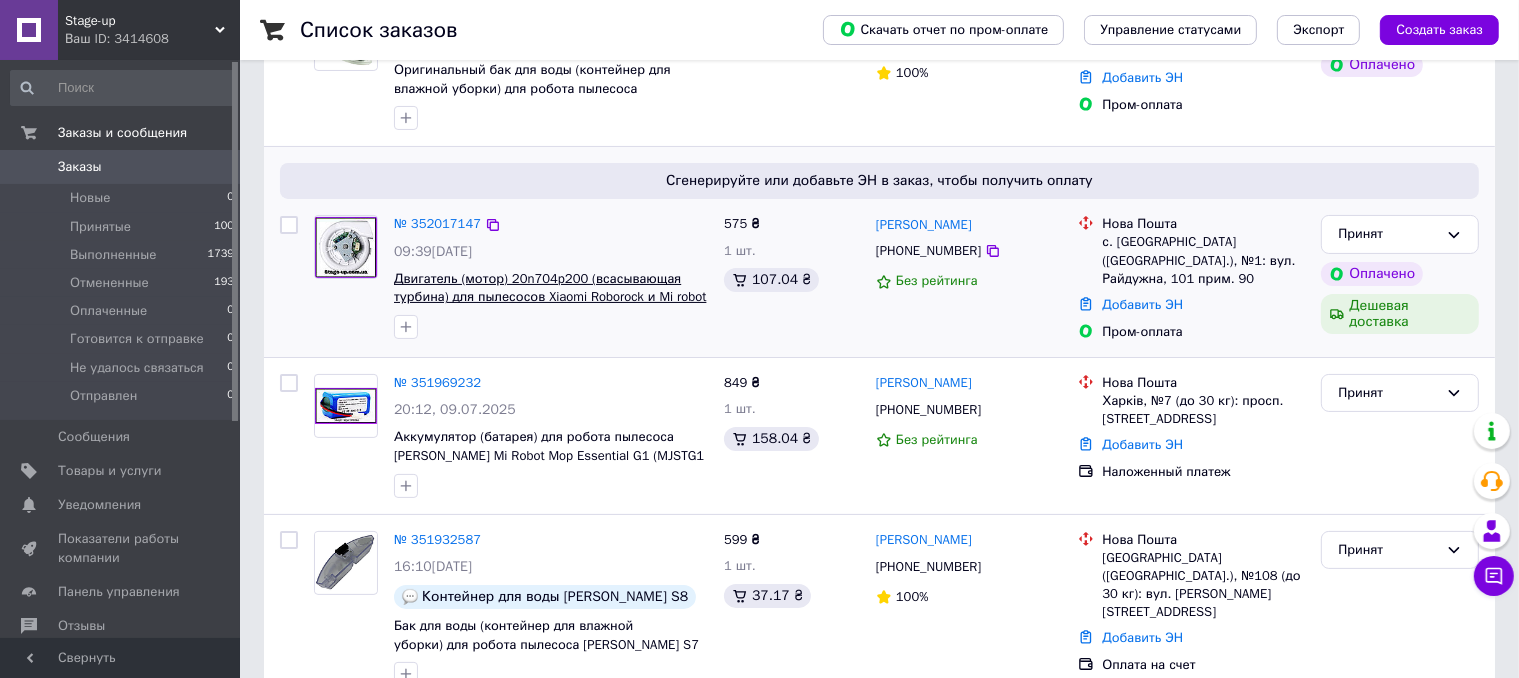 scroll, scrollTop: 300, scrollLeft: 0, axis: vertical 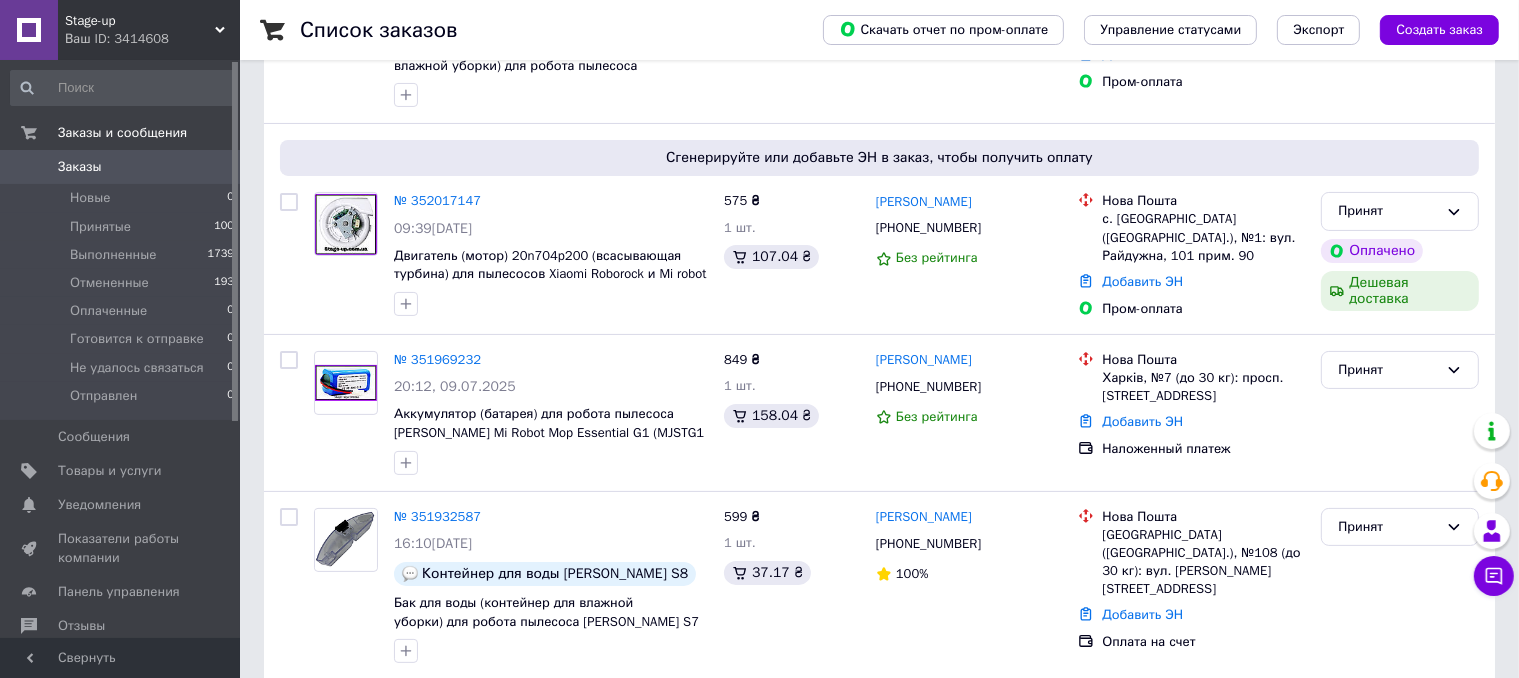 click on "Заказы" at bounding box center (121, 167) 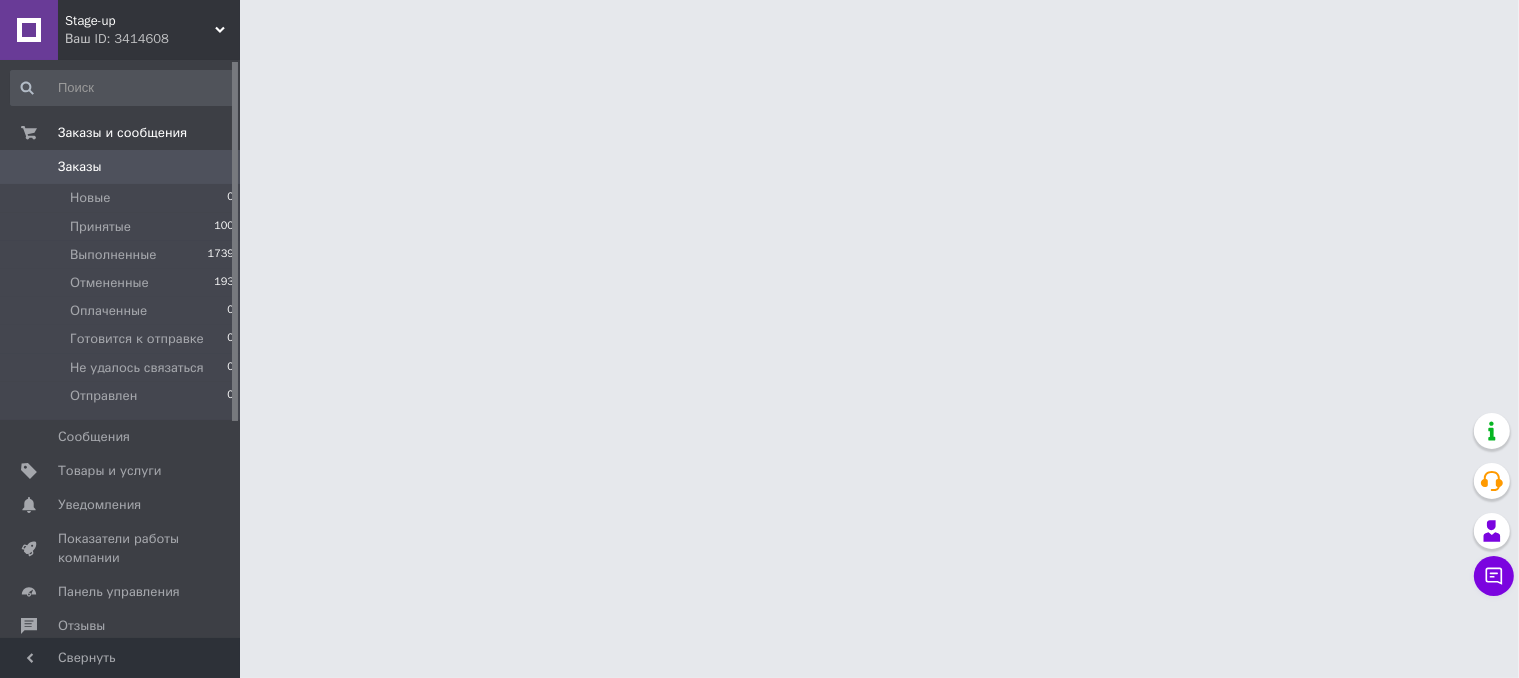 scroll, scrollTop: 0, scrollLeft: 0, axis: both 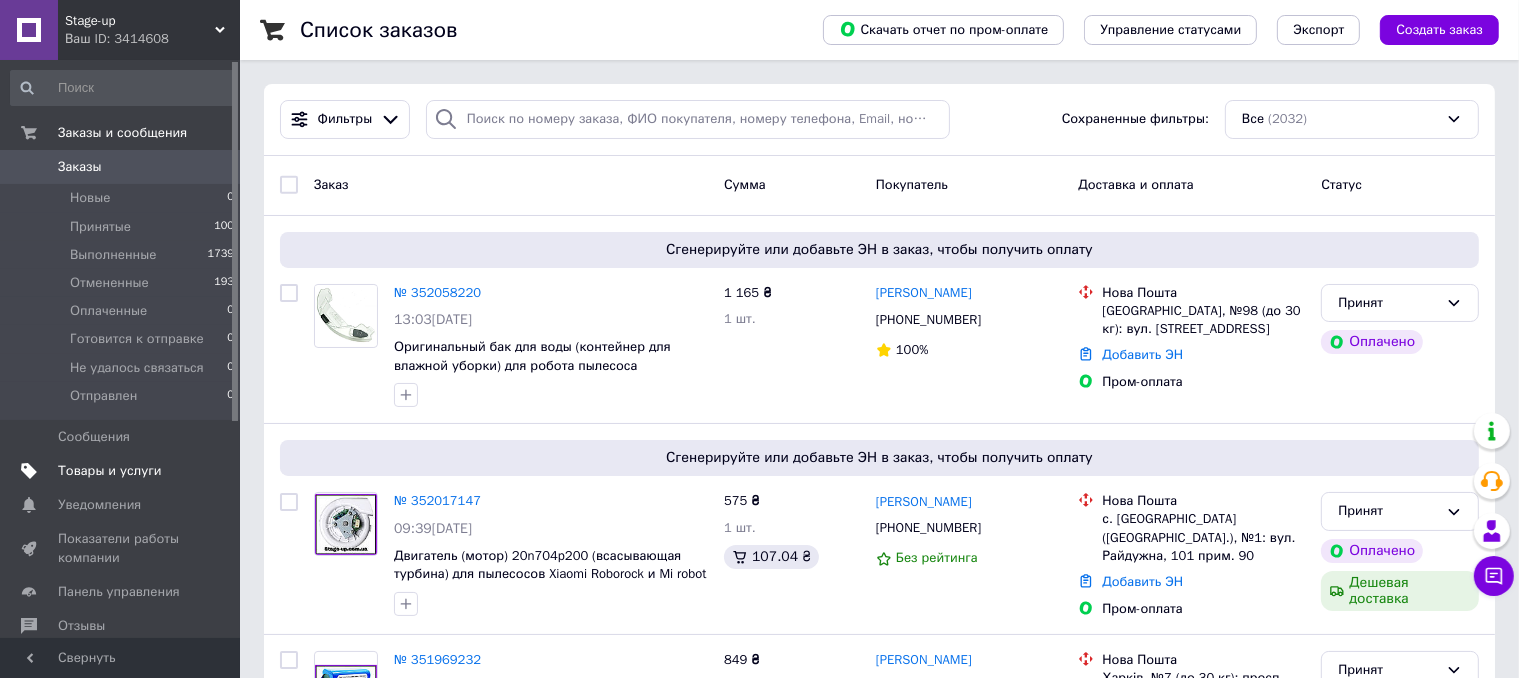 click on "Товары и услуги" at bounding box center [110, 471] 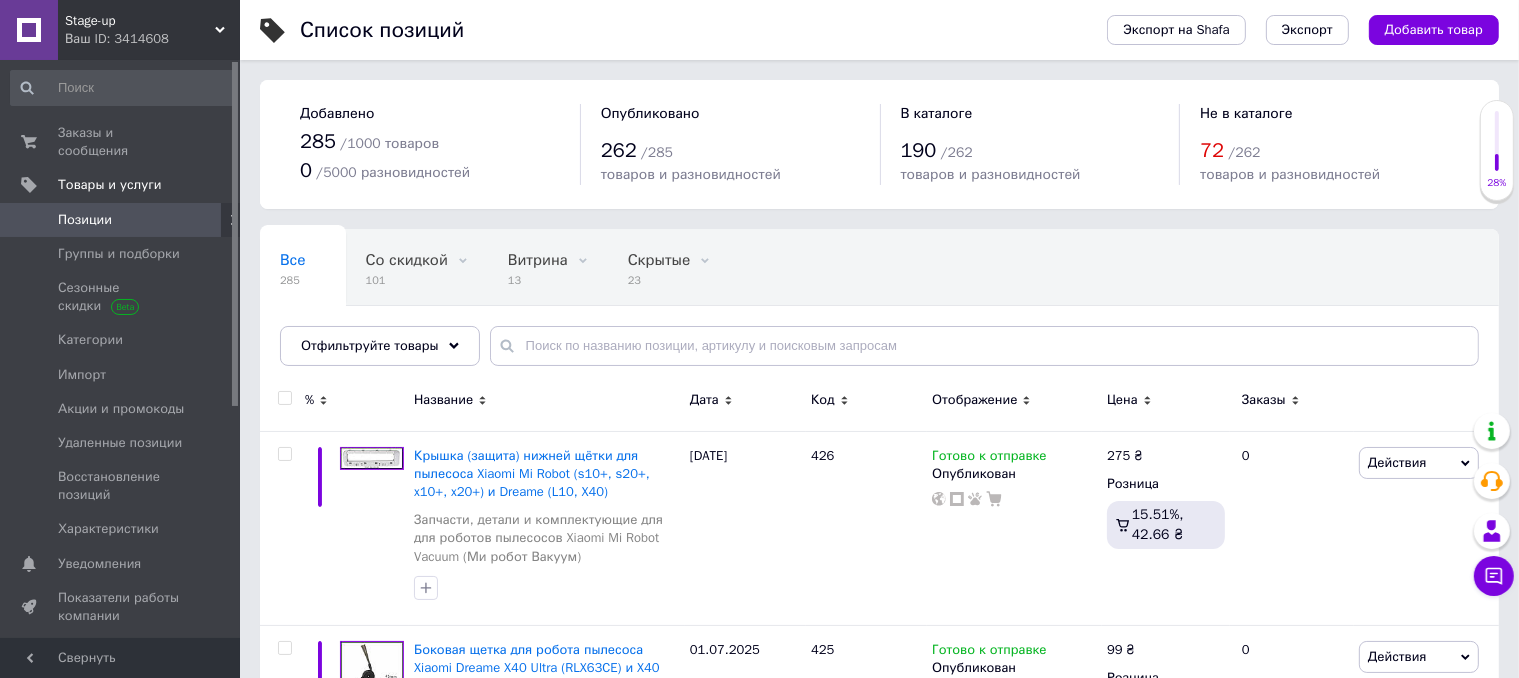 click on "Ваш ID: 3414608" at bounding box center (152, 39) 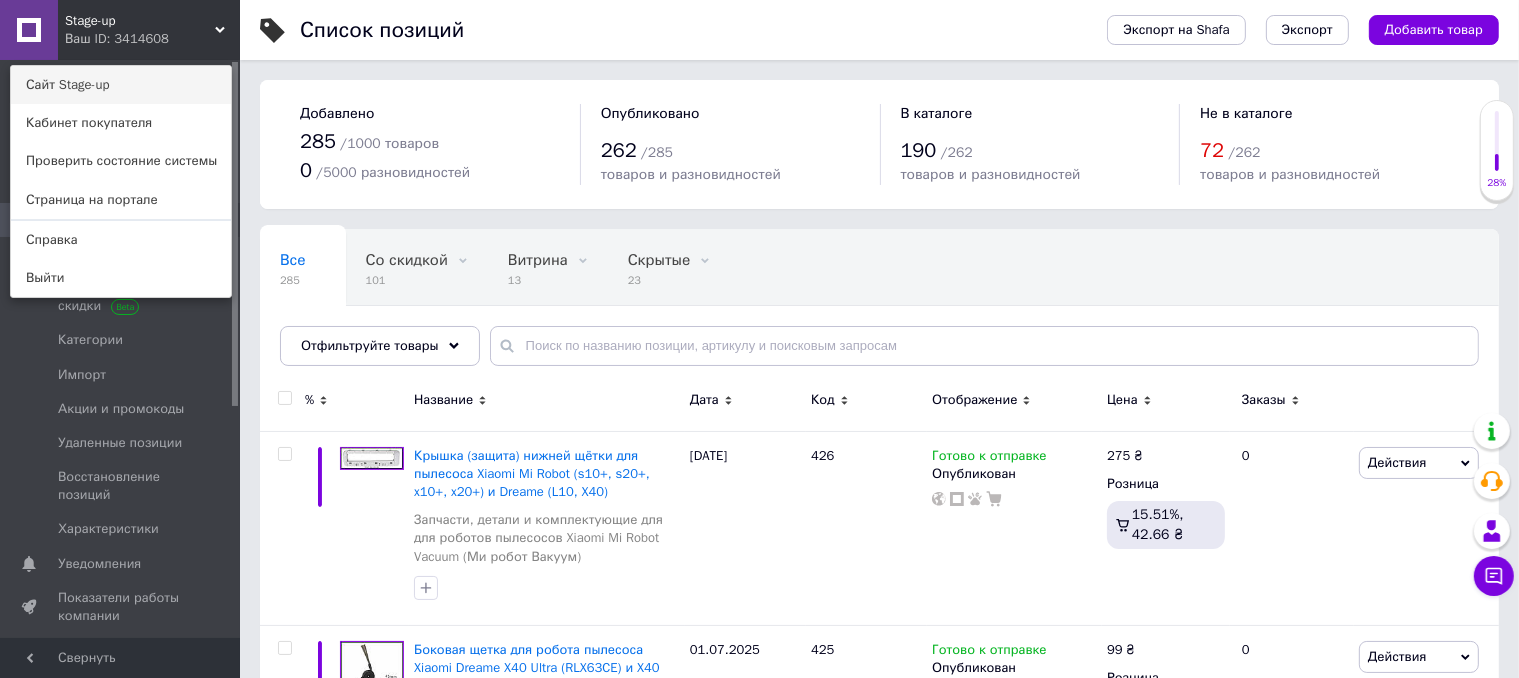 click on "Сайт Stage-up" at bounding box center (121, 85) 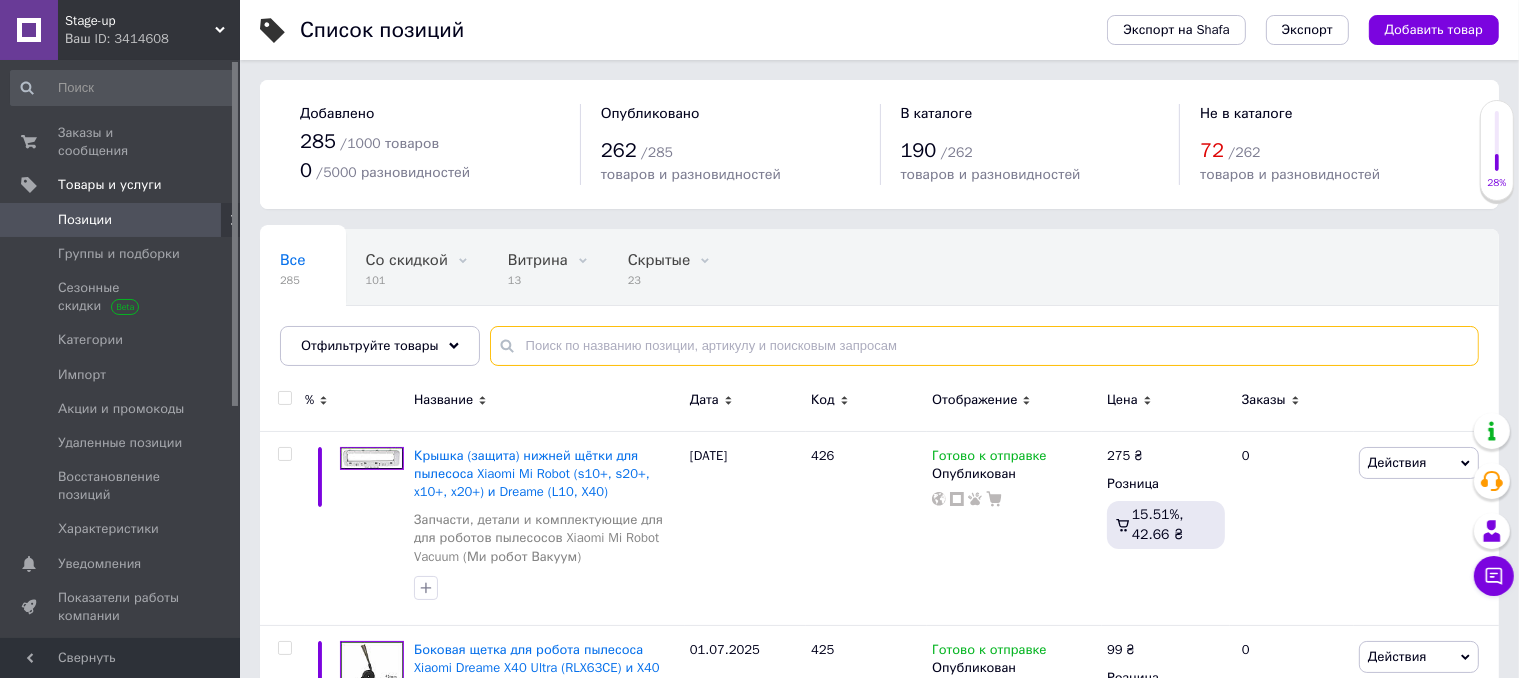 click at bounding box center (984, 346) 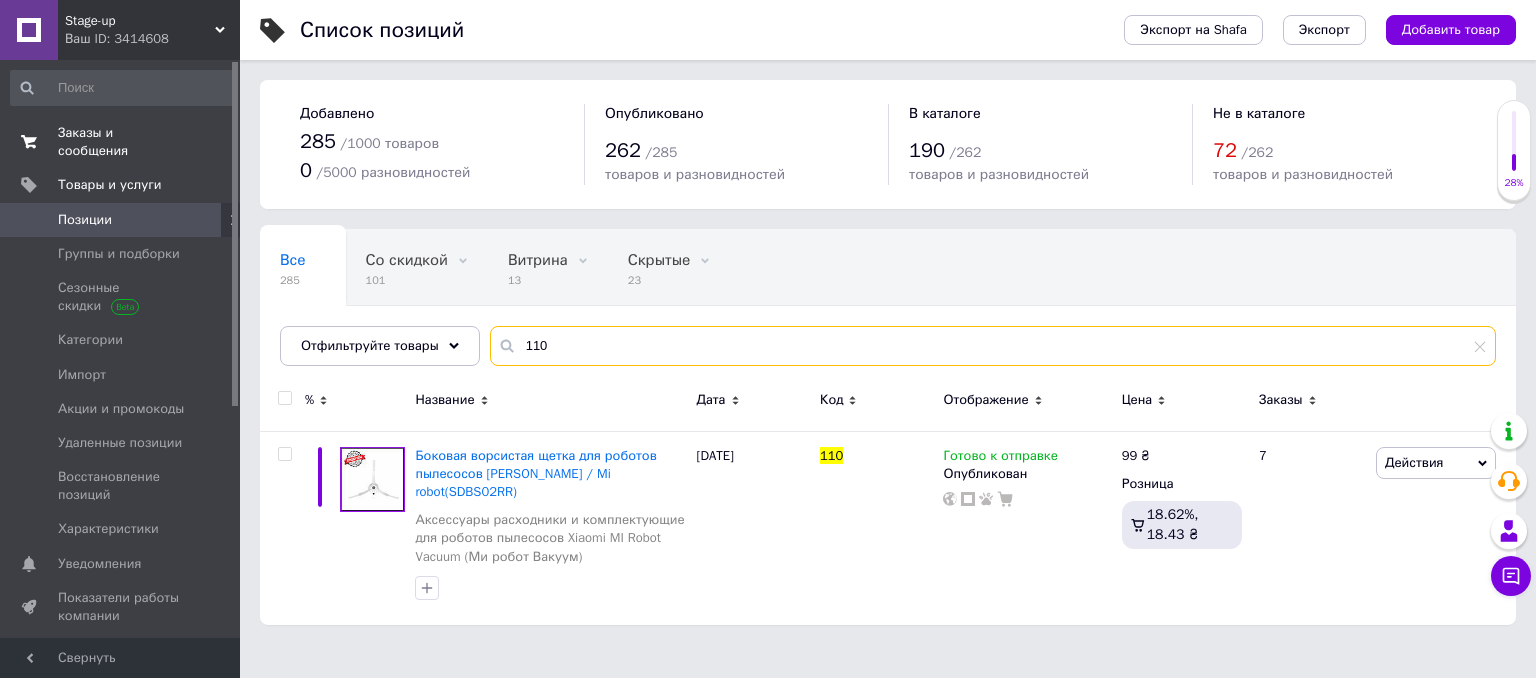 type on "110" 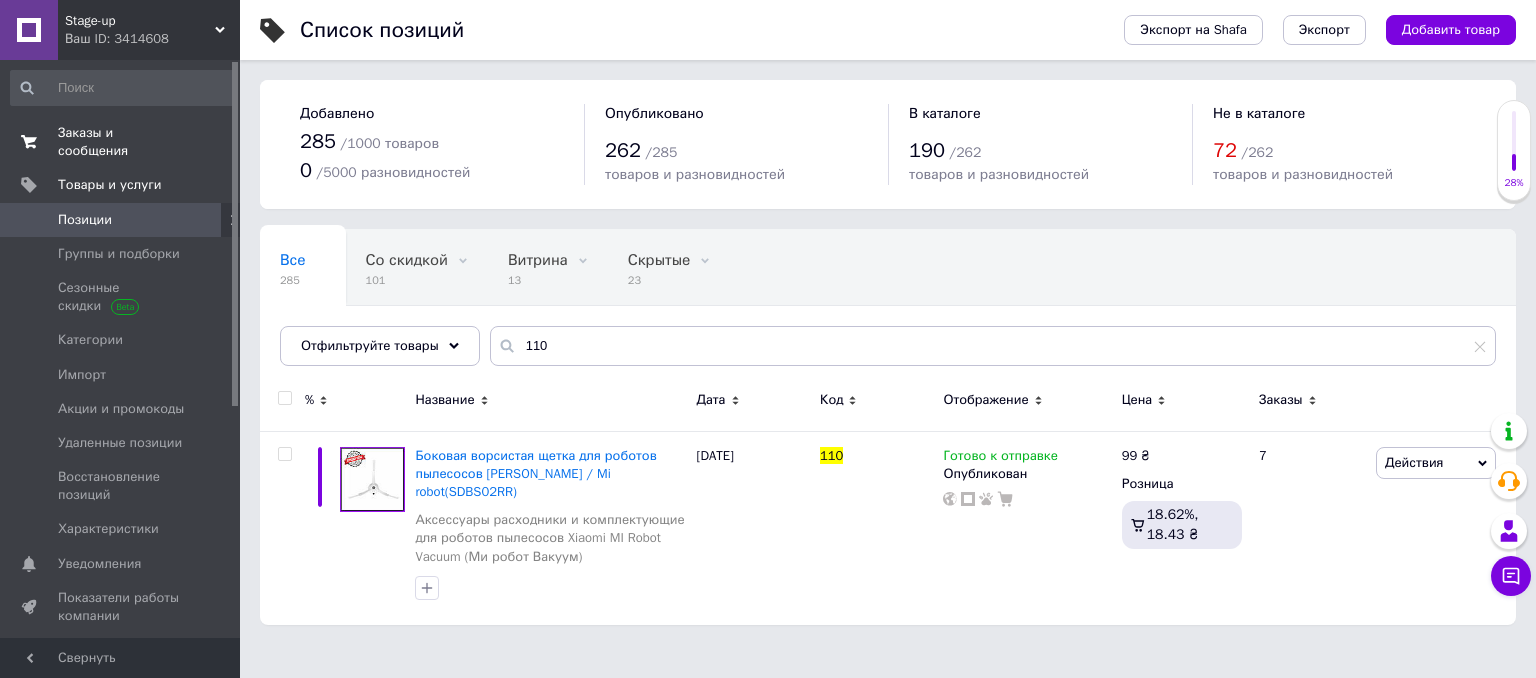 click on "Заказы и сообщения" at bounding box center (121, 142) 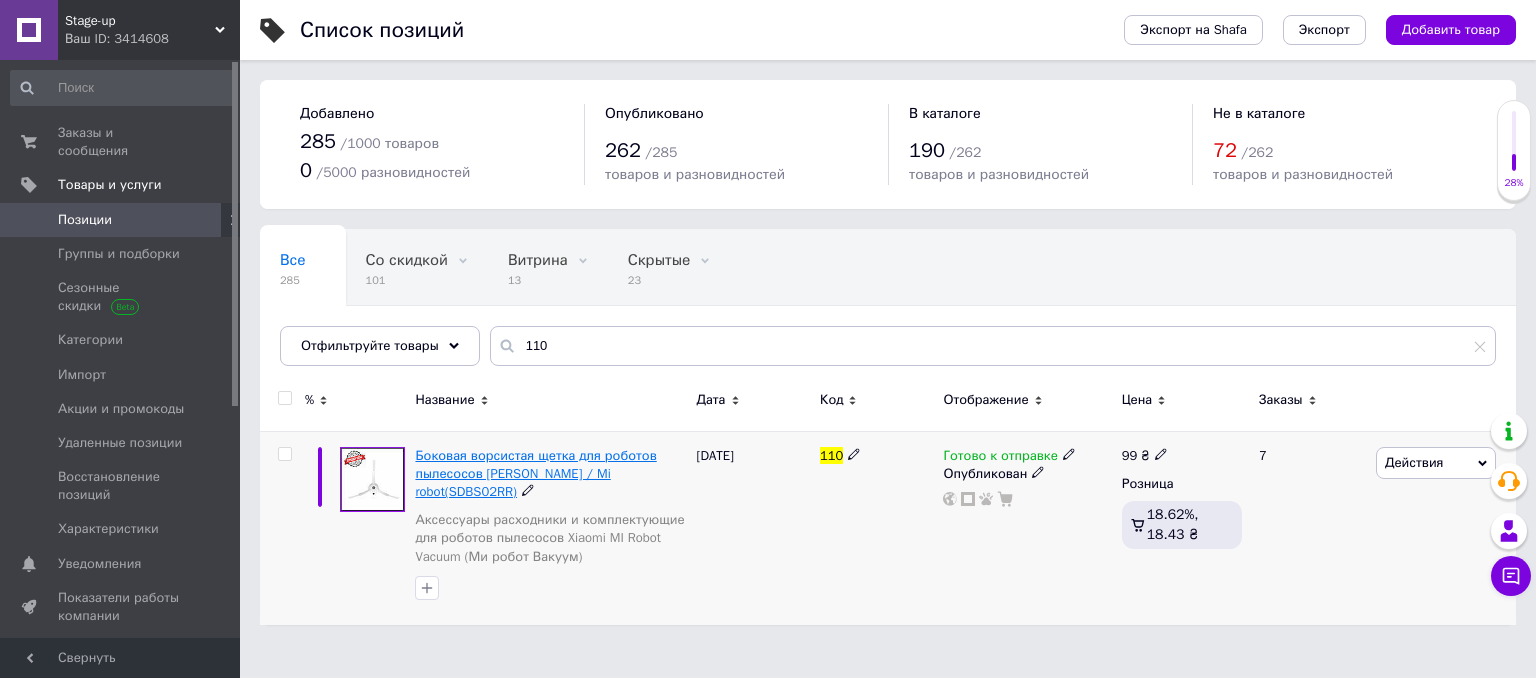 click on "Боковая ворсистая щетка для роботов пылесосов [PERSON_NAME] / Mi robot(SDBS02RR)" at bounding box center (535, 473) 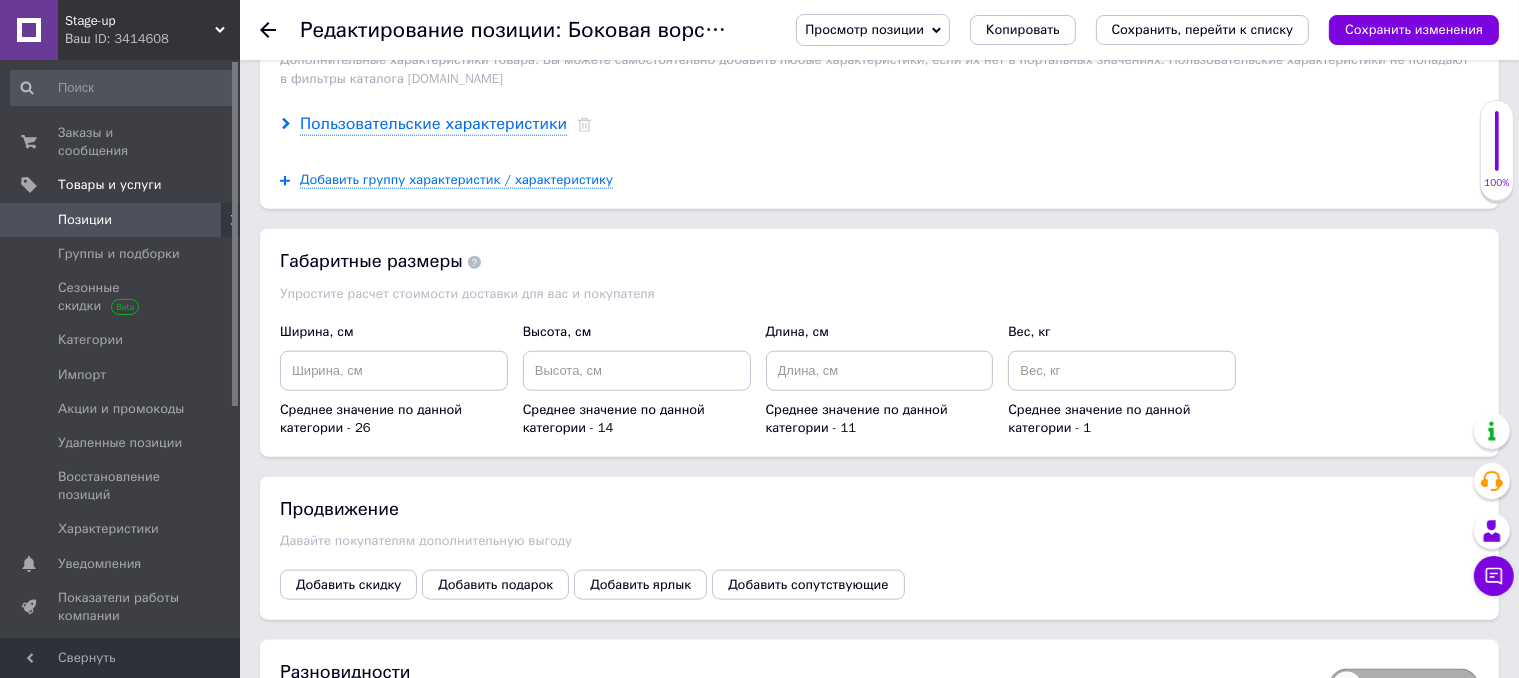 scroll, scrollTop: 2047, scrollLeft: 0, axis: vertical 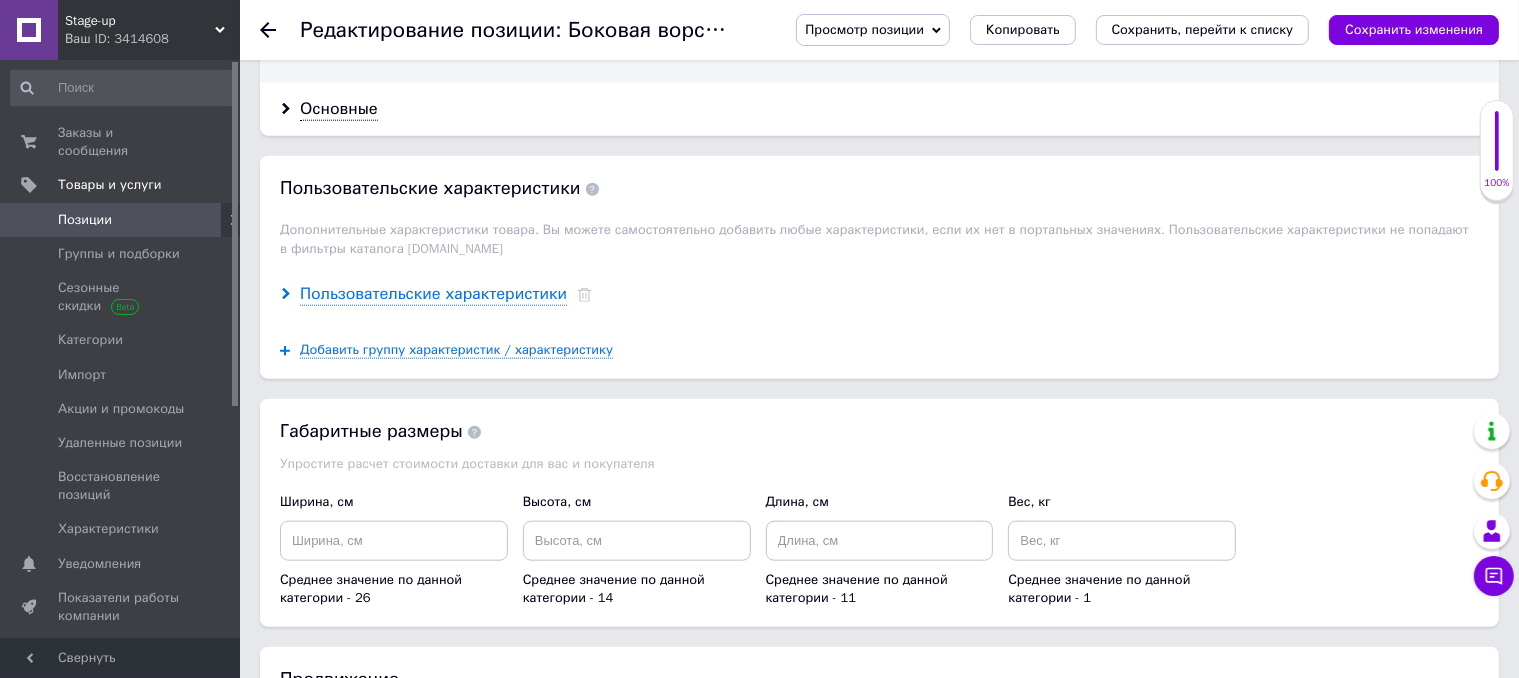 click on "Пользовательские характеристики" at bounding box center [433, 294] 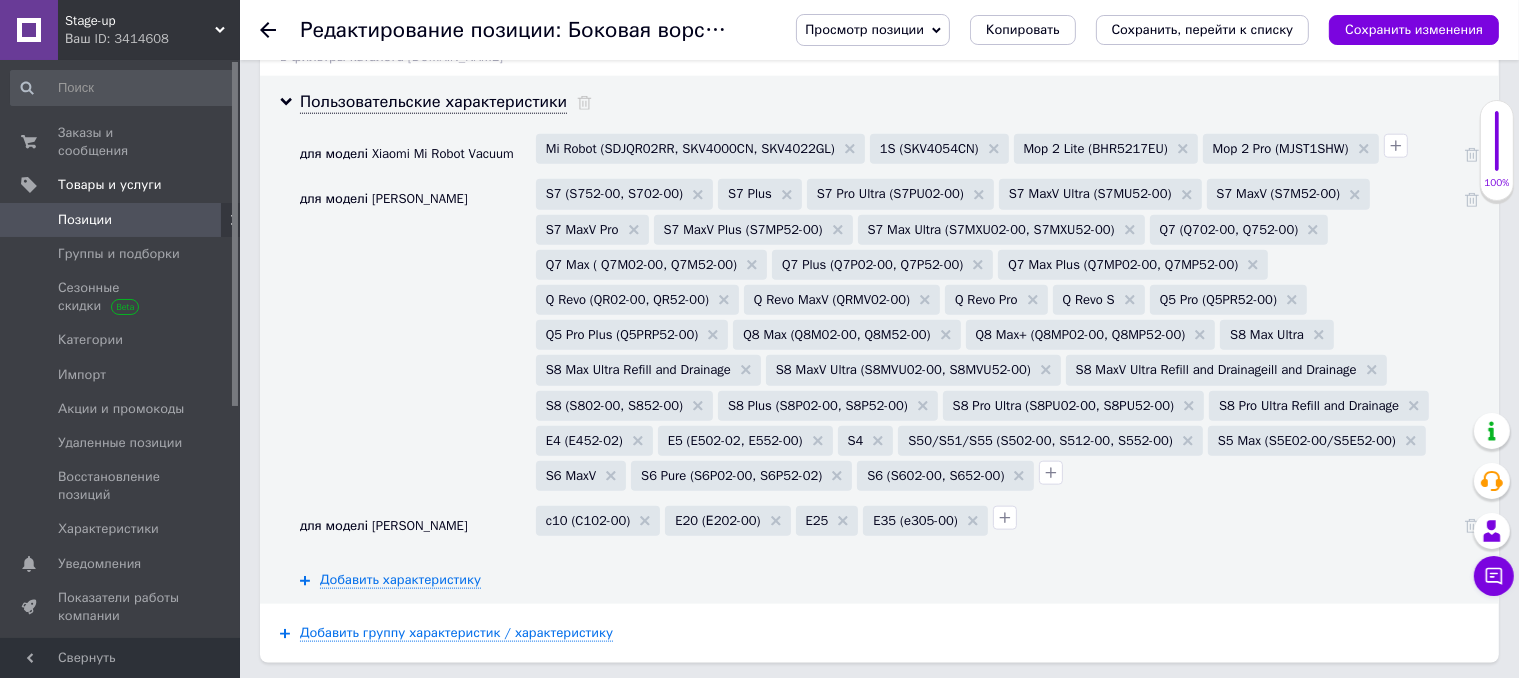 scroll, scrollTop: 2347, scrollLeft: 0, axis: vertical 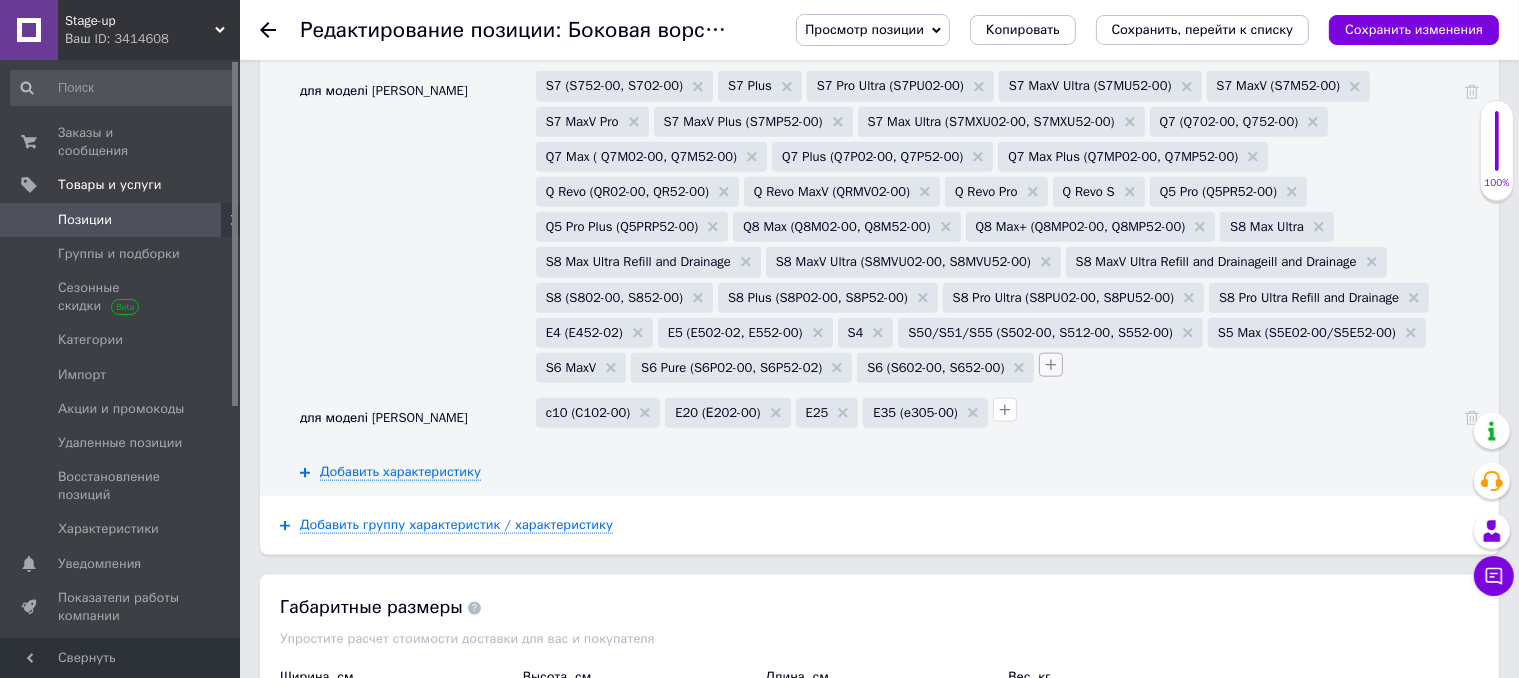 click 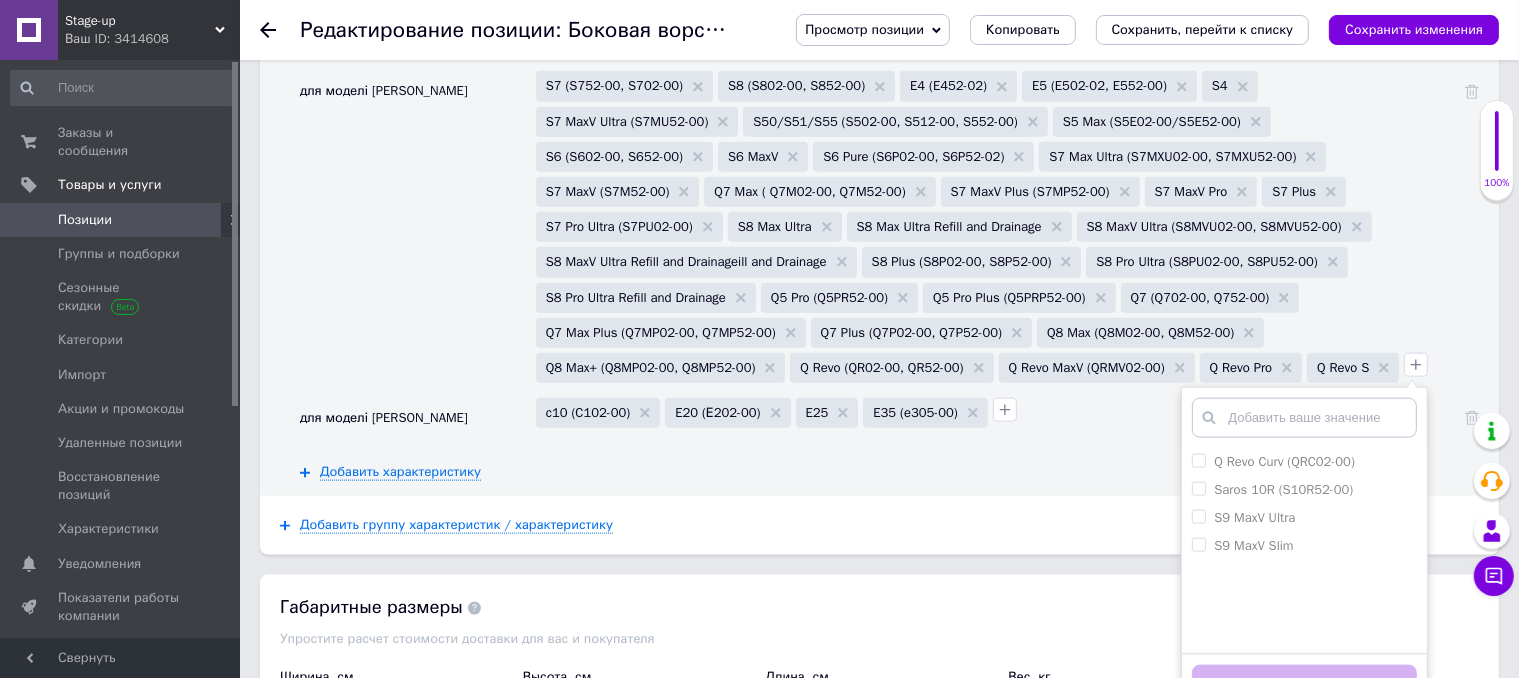 click on "c10 (C102-00) E20 (Е202-00) E25 E35 (e305-00)" at bounding box center [990, 410] 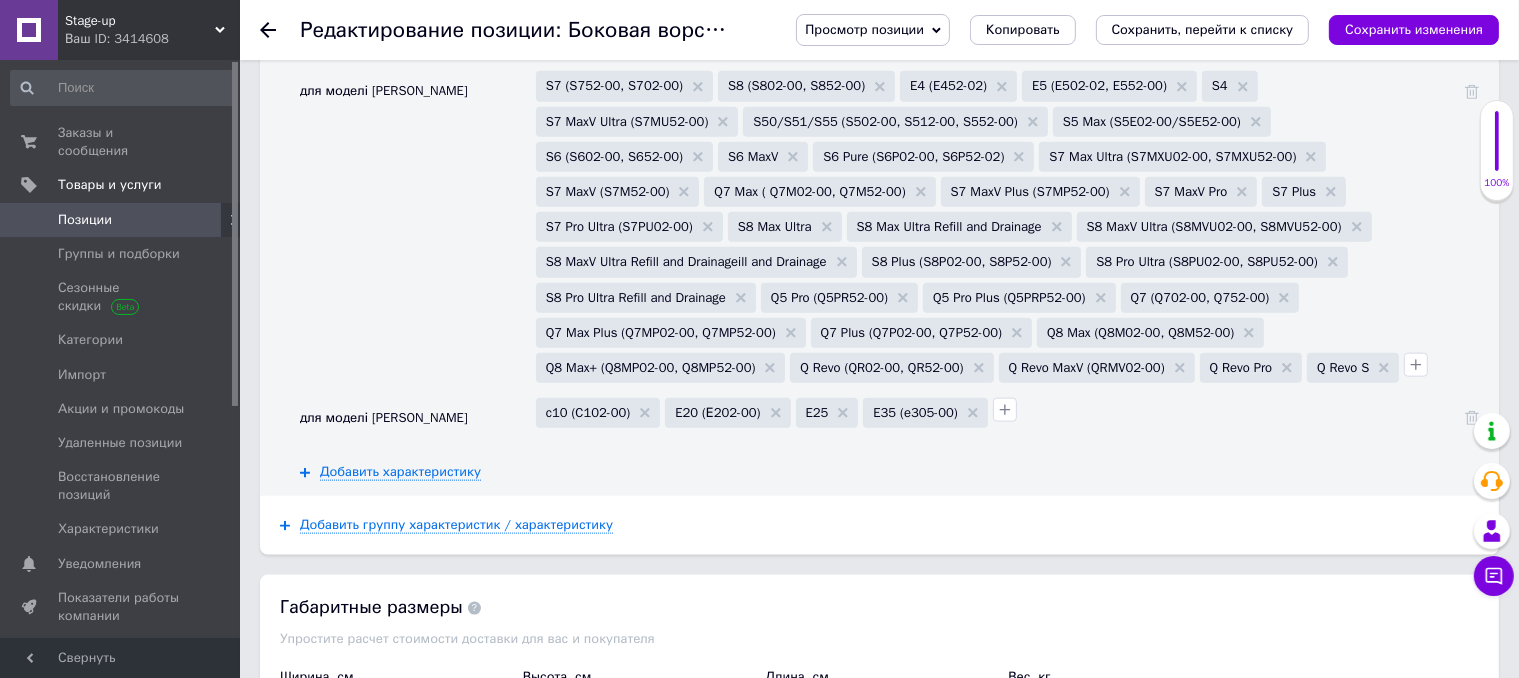 scroll, scrollTop: 2247, scrollLeft: 0, axis: vertical 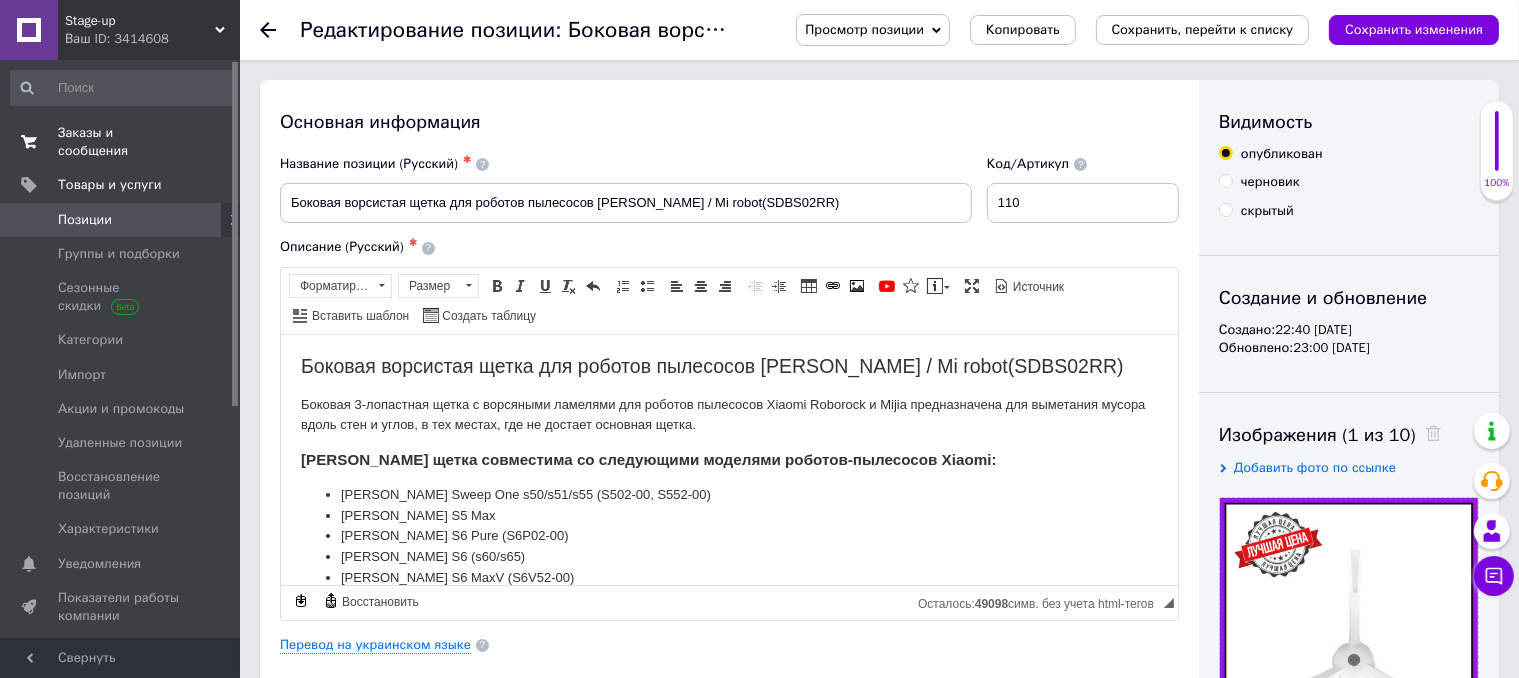 click on "Заказы и сообщения" at bounding box center (121, 142) 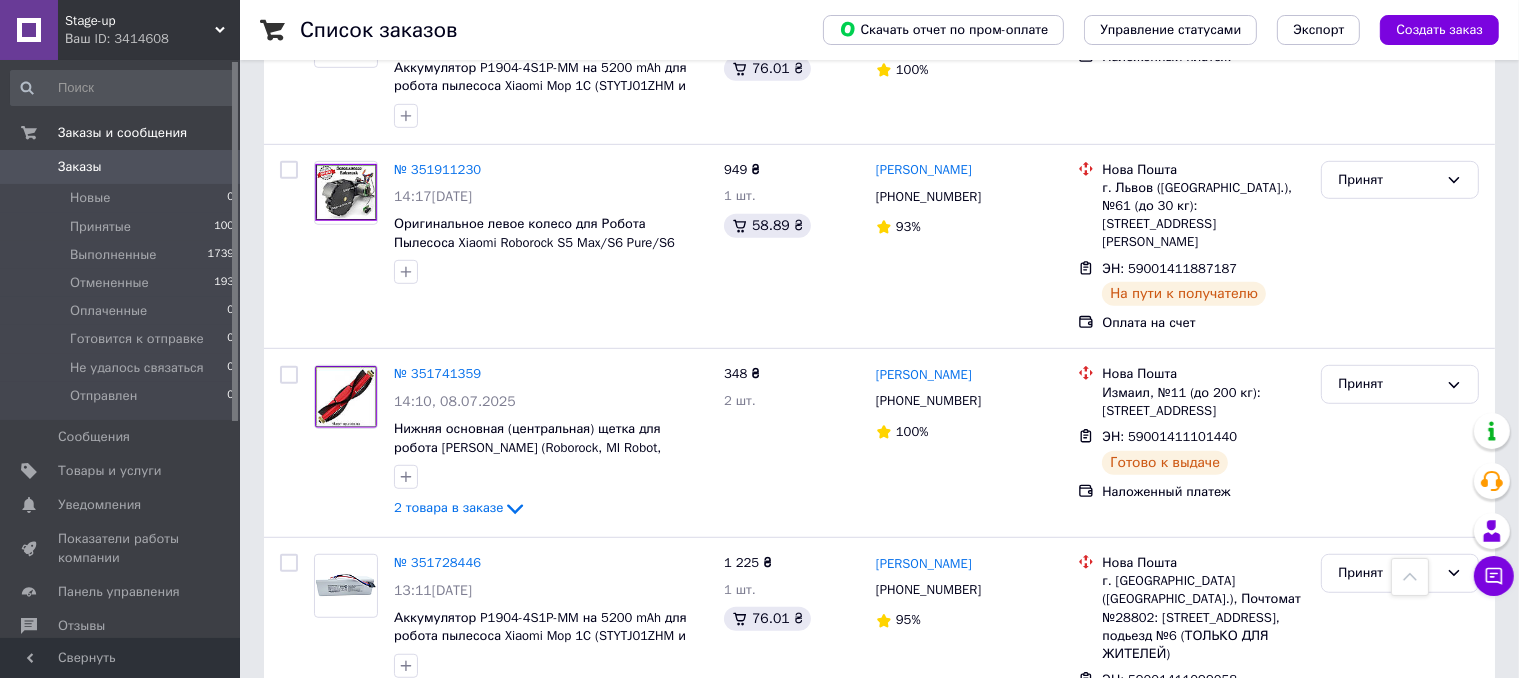scroll, scrollTop: 1300, scrollLeft: 0, axis: vertical 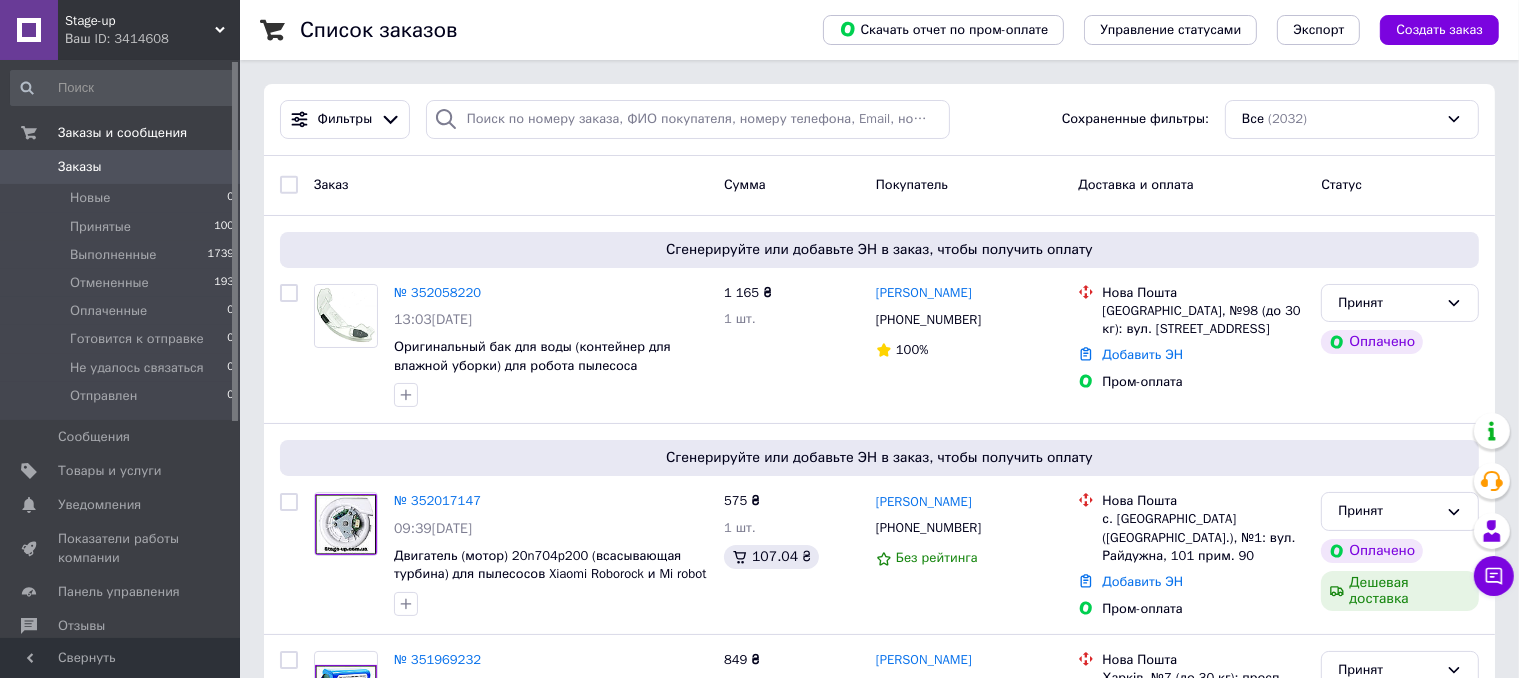 click on "Заказы" at bounding box center (121, 167) 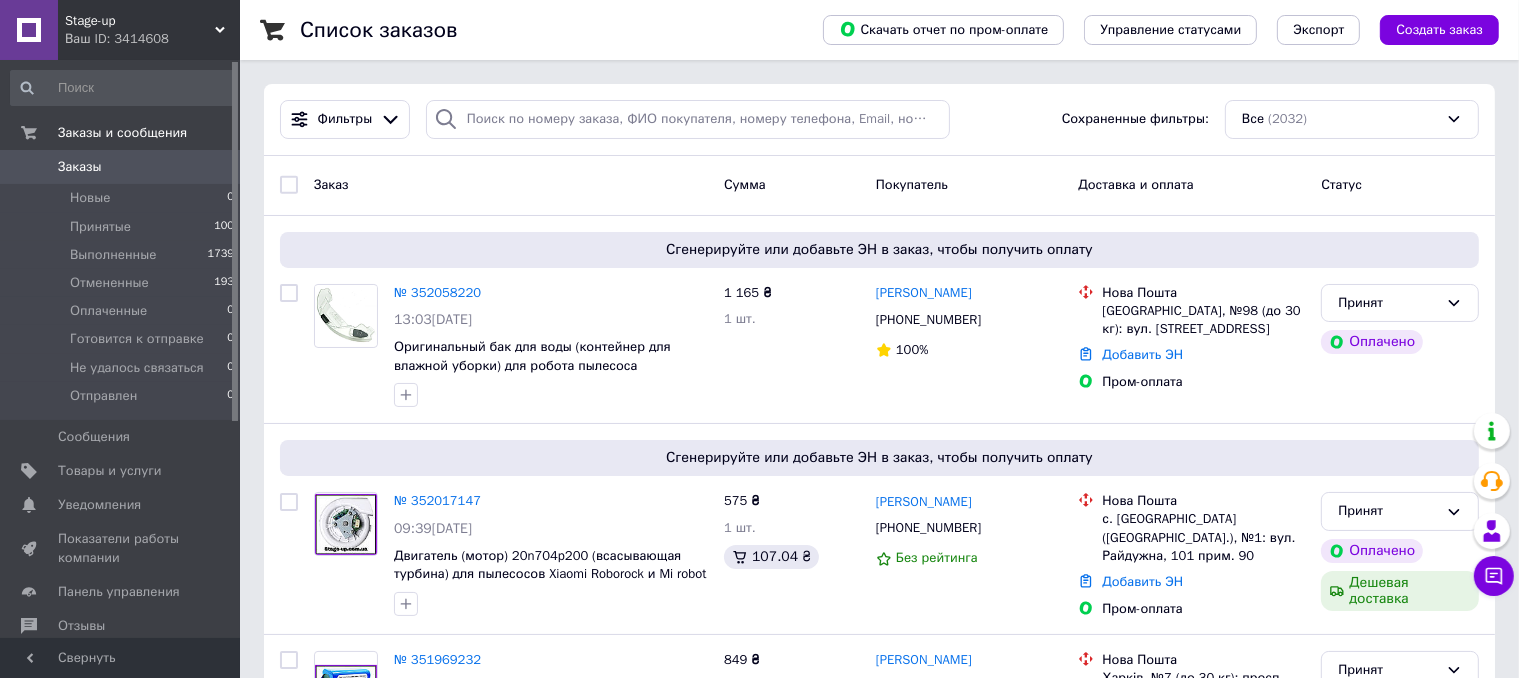 click on "Заказы 0" at bounding box center [123, 167] 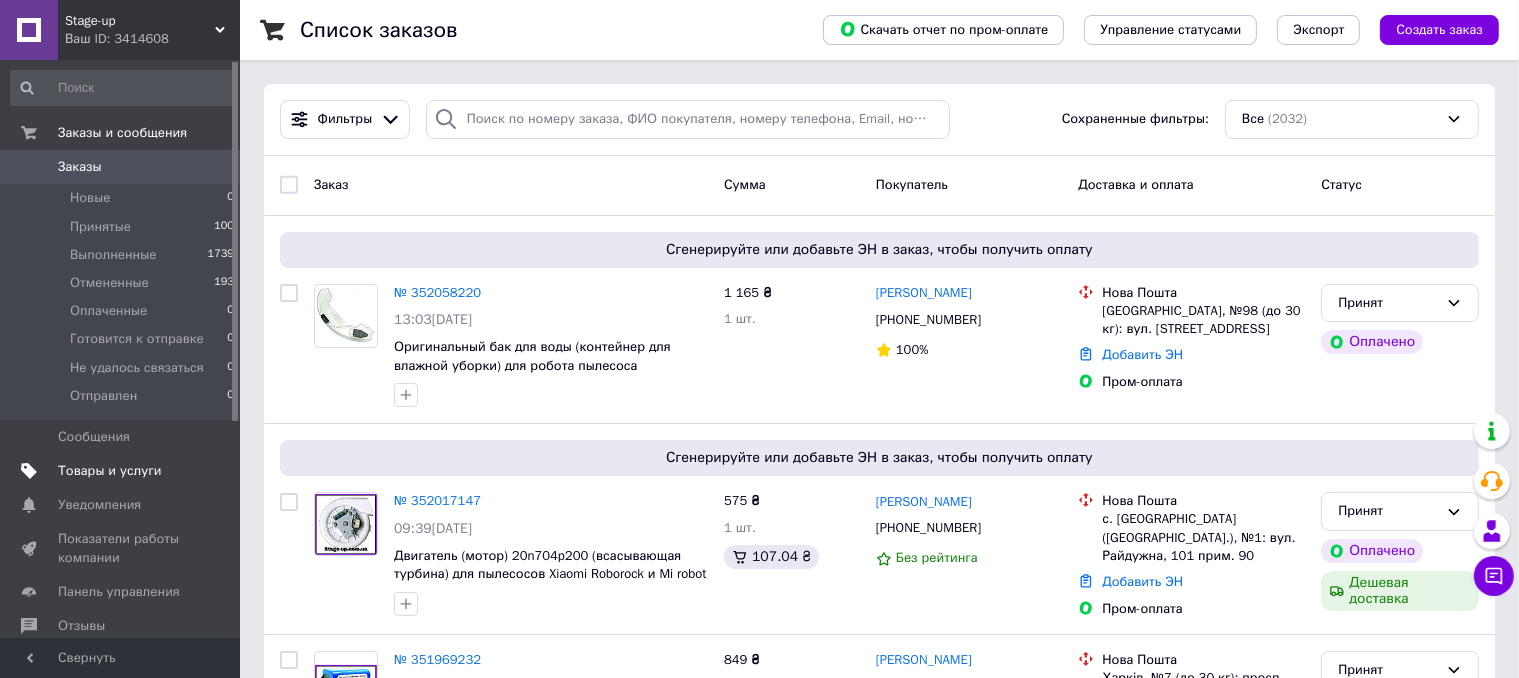 click on "Товары и услуги" at bounding box center (110, 471) 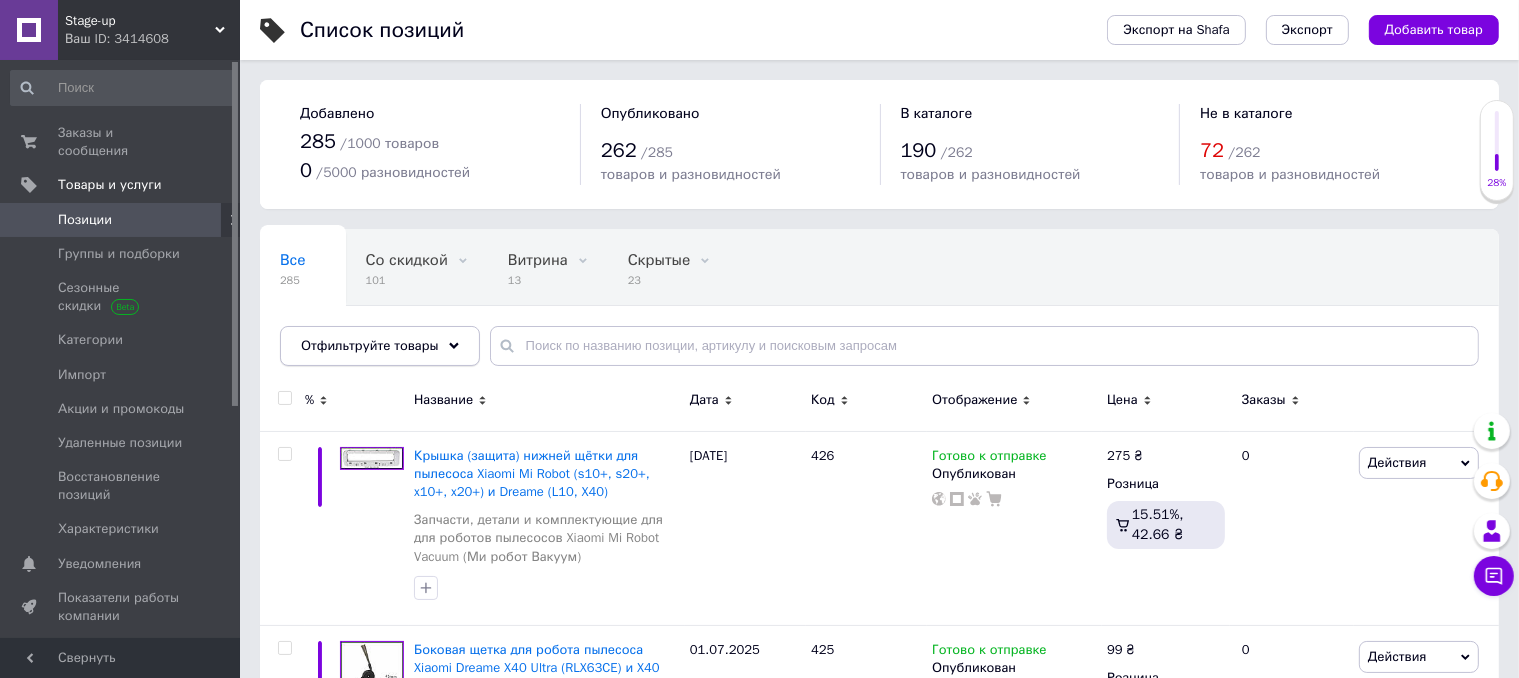 click on "Отфильтруйте товары" at bounding box center [370, 345] 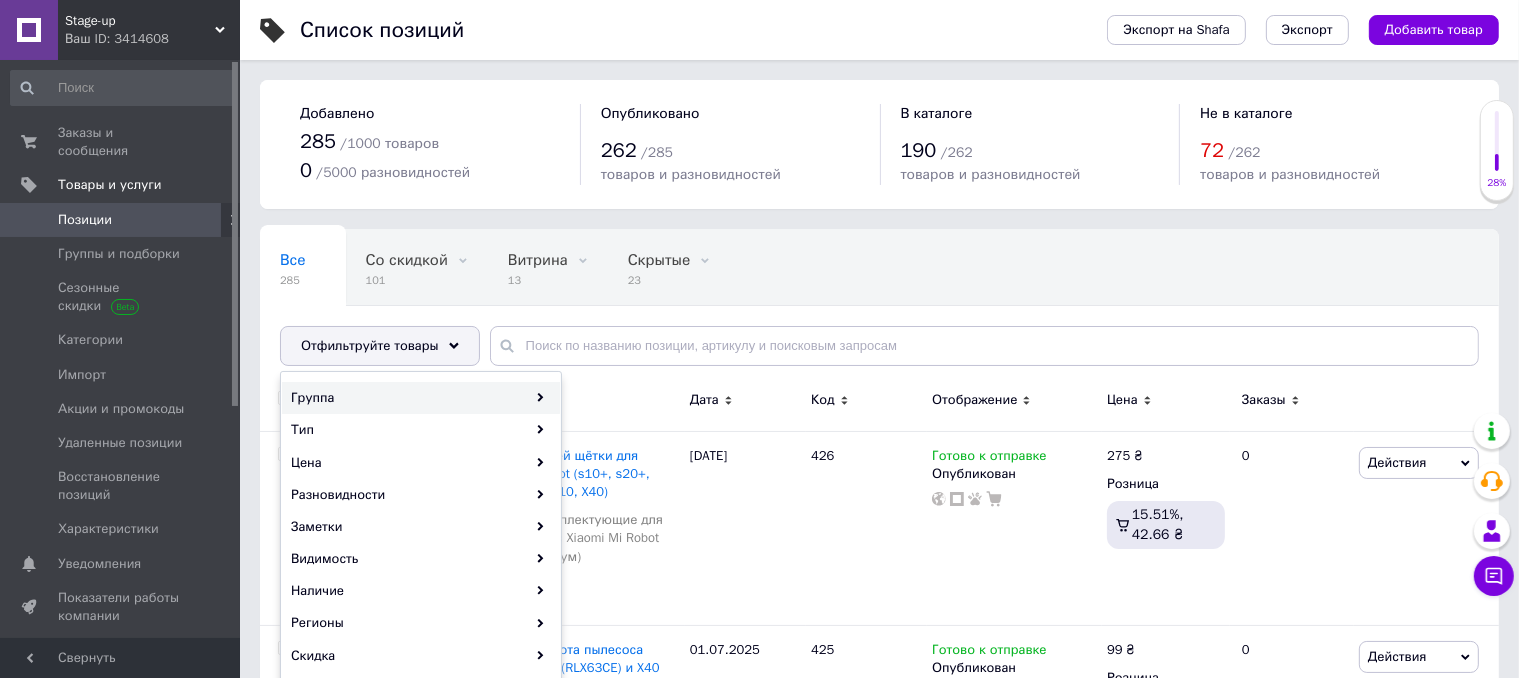 click on "Группа" at bounding box center [421, 398] 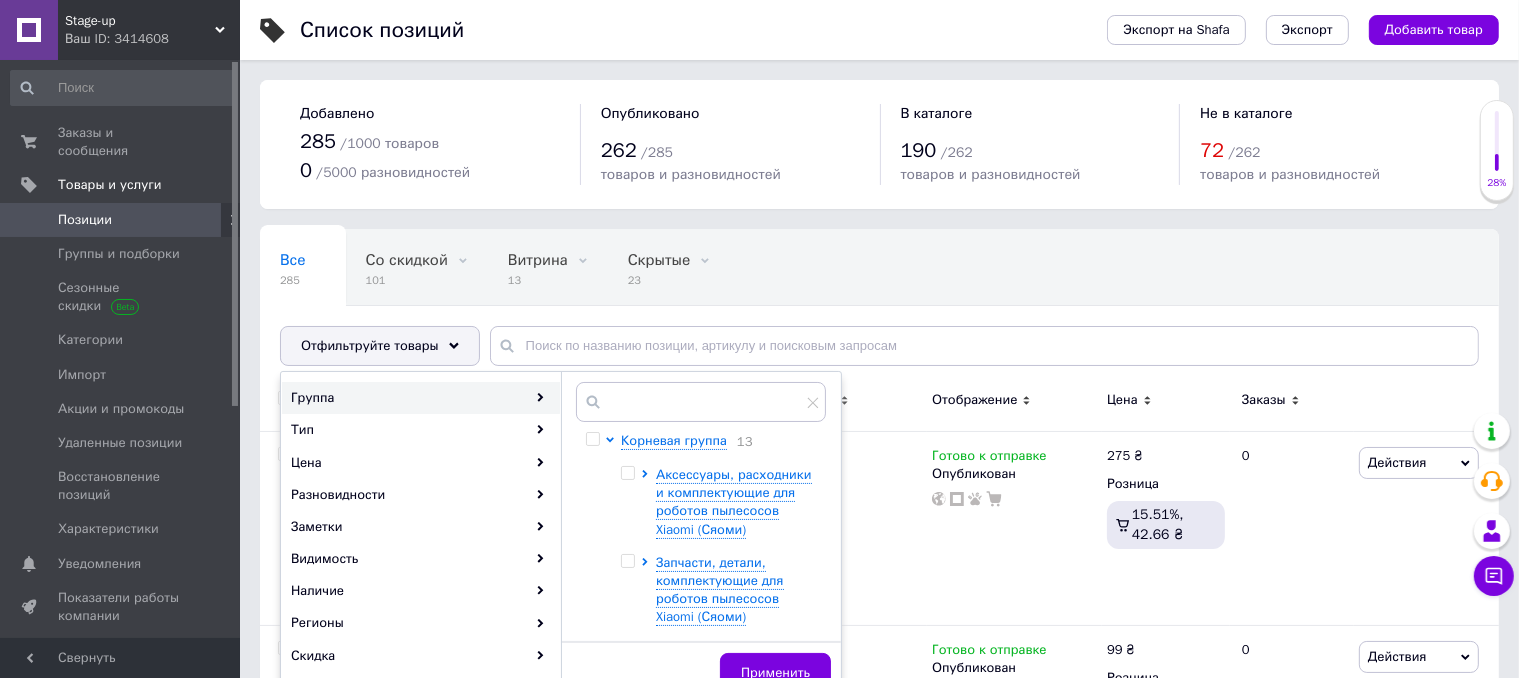 scroll, scrollTop: 300, scrollLeft: 0, axis: vertical 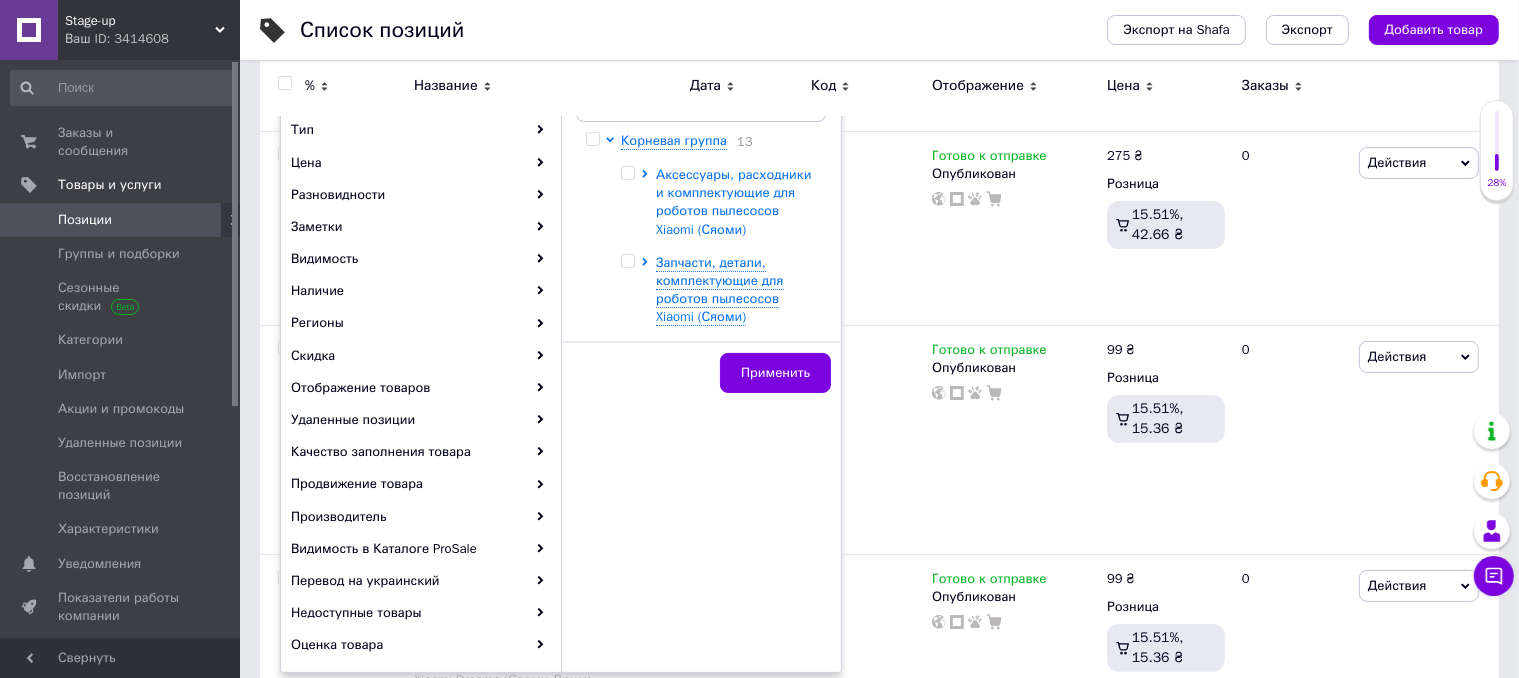 drag, startPoint x: 645, startPoint y: 173, endPoint x: 696, endPoint y: 207, distance: 61.294373 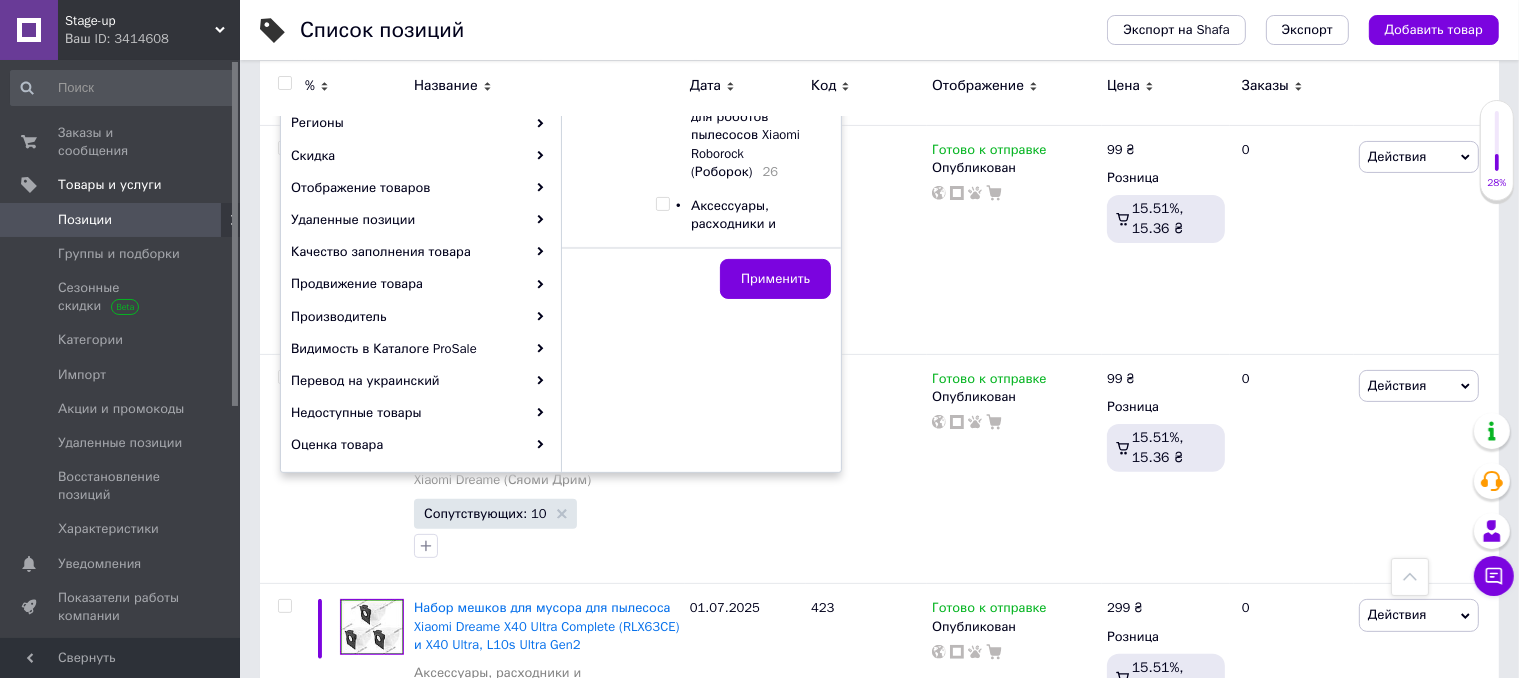 scroll, scrollTop: 400, scrollLeft: 0, axis: vertical 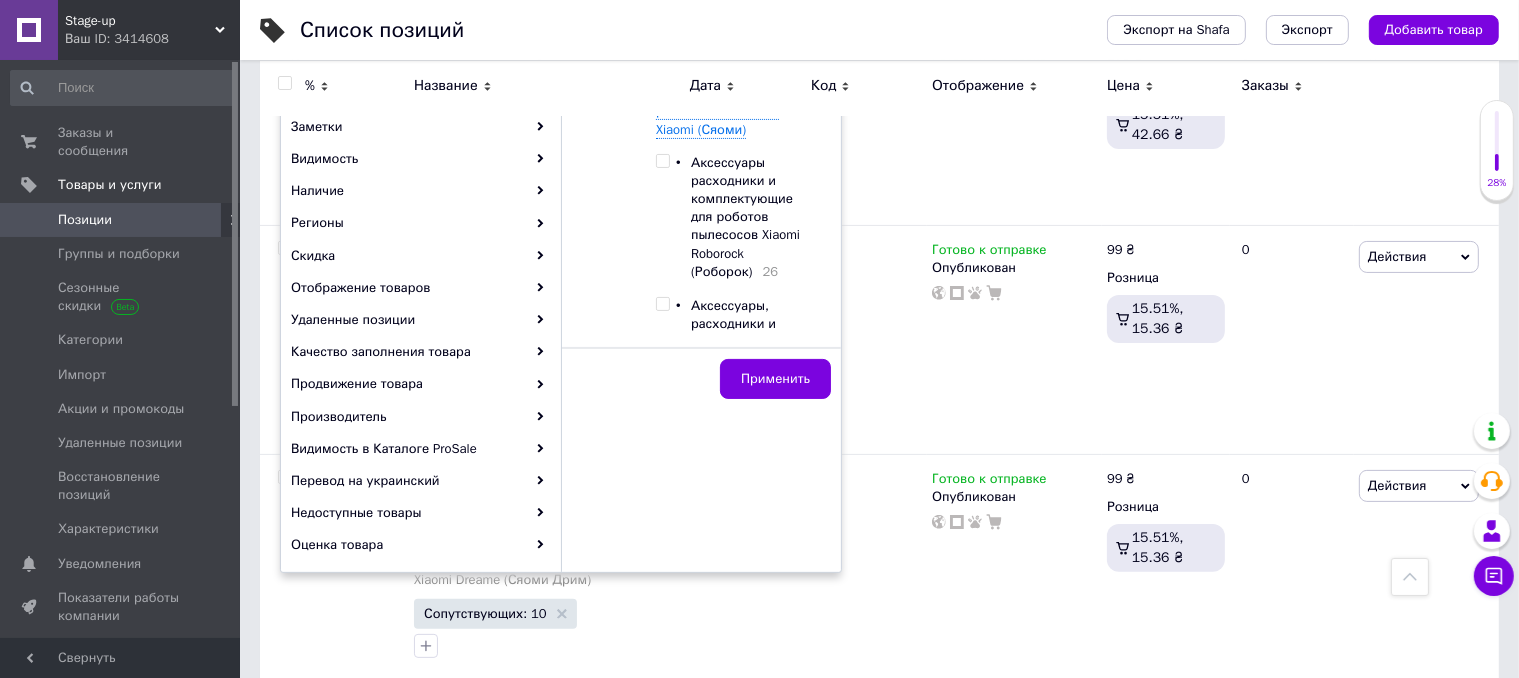 drag, startPoint x: 659, startPoint y: 165, endPoint x: 676, endPoint y: 192, distance: 31.906113 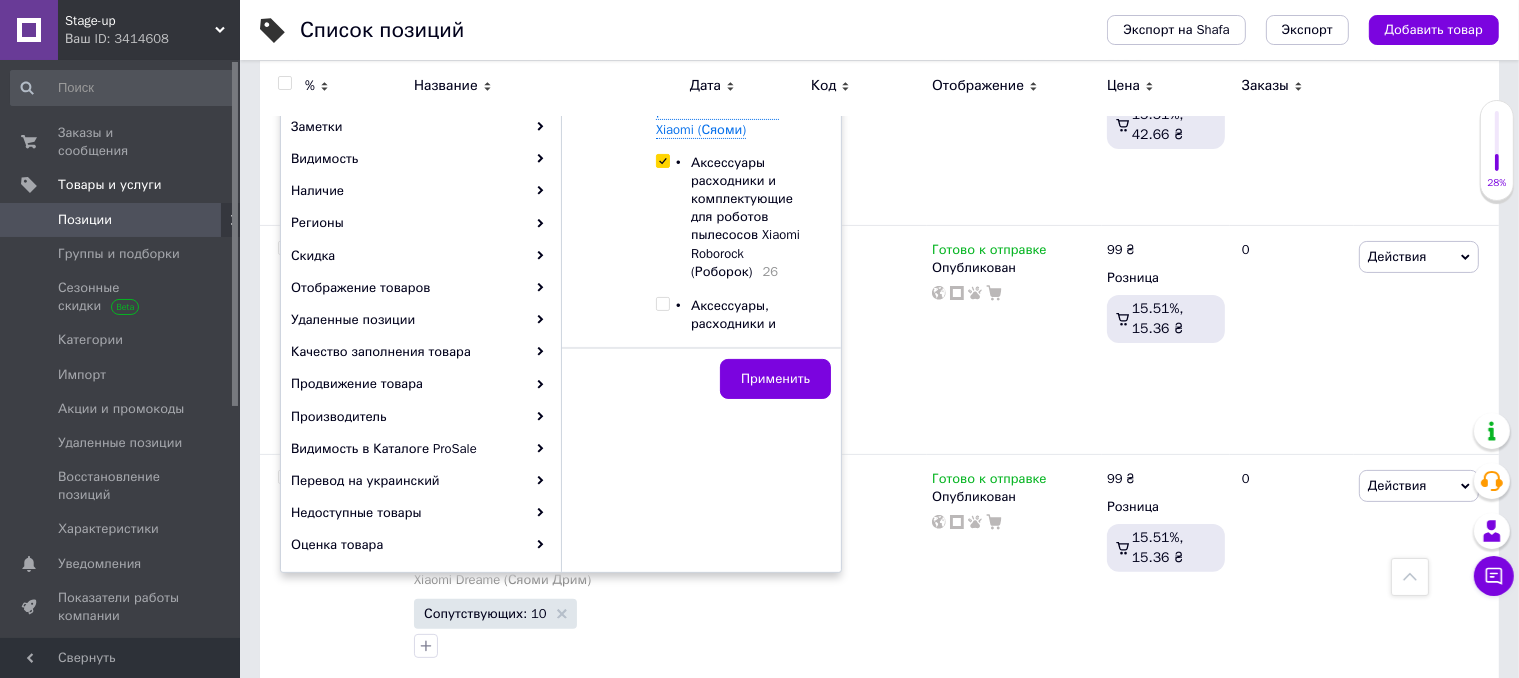 checkbox on "true" 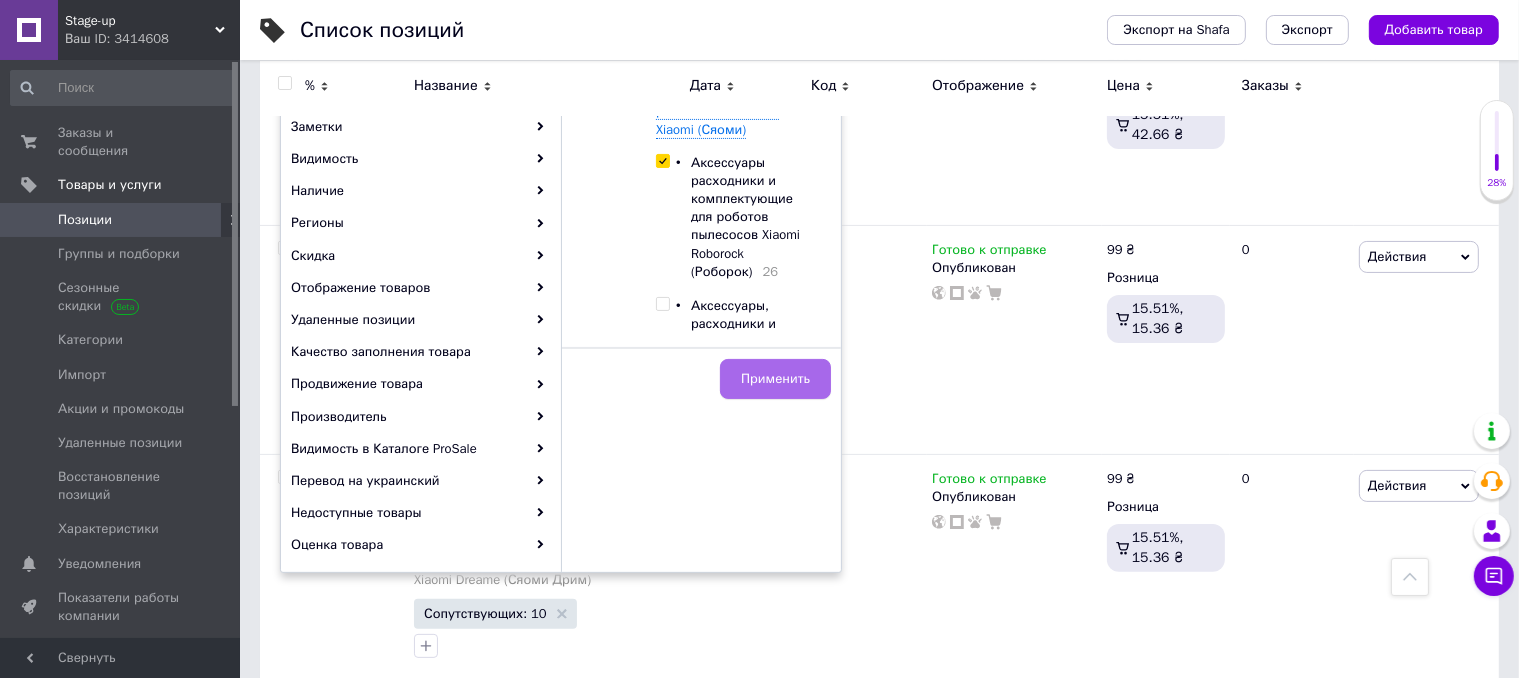 click on "Применить" at bounding box center [775, 379] 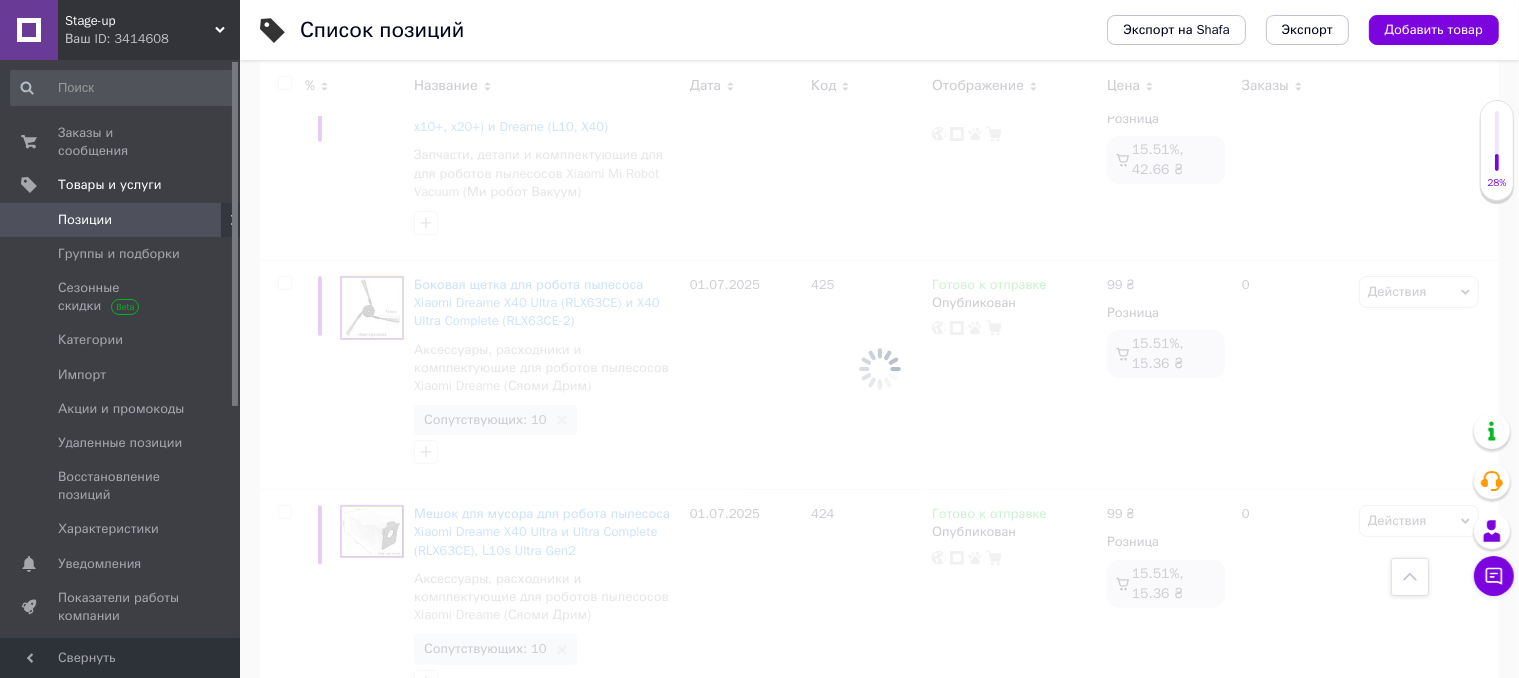 scroll, scrollTop: 435, scrollLeft: 0, axis: vertical 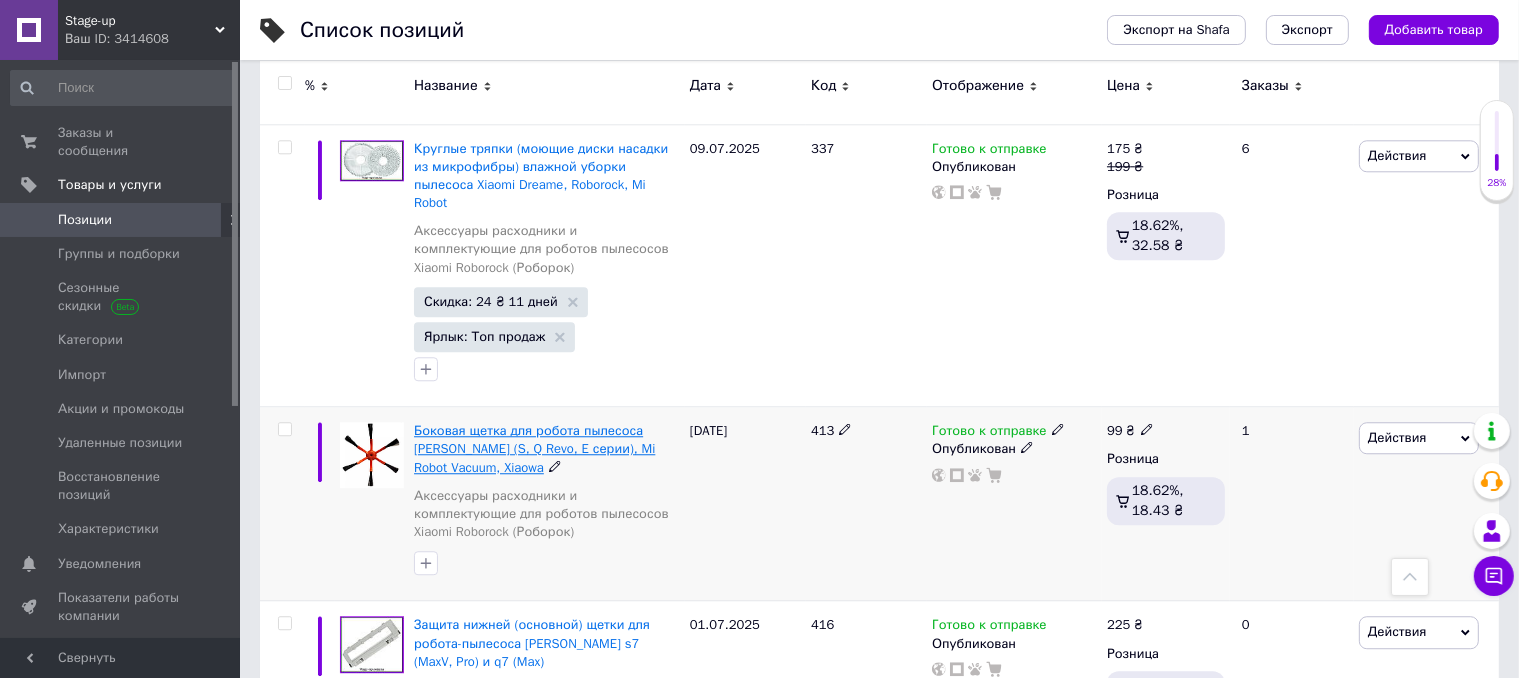click on "Боковая щетка для робота пылесоса [PERSON_NAME] (S, Q Revo, E серии), Mi Robot Vacuum, Xiaowa" at bounding box center [534, 448] 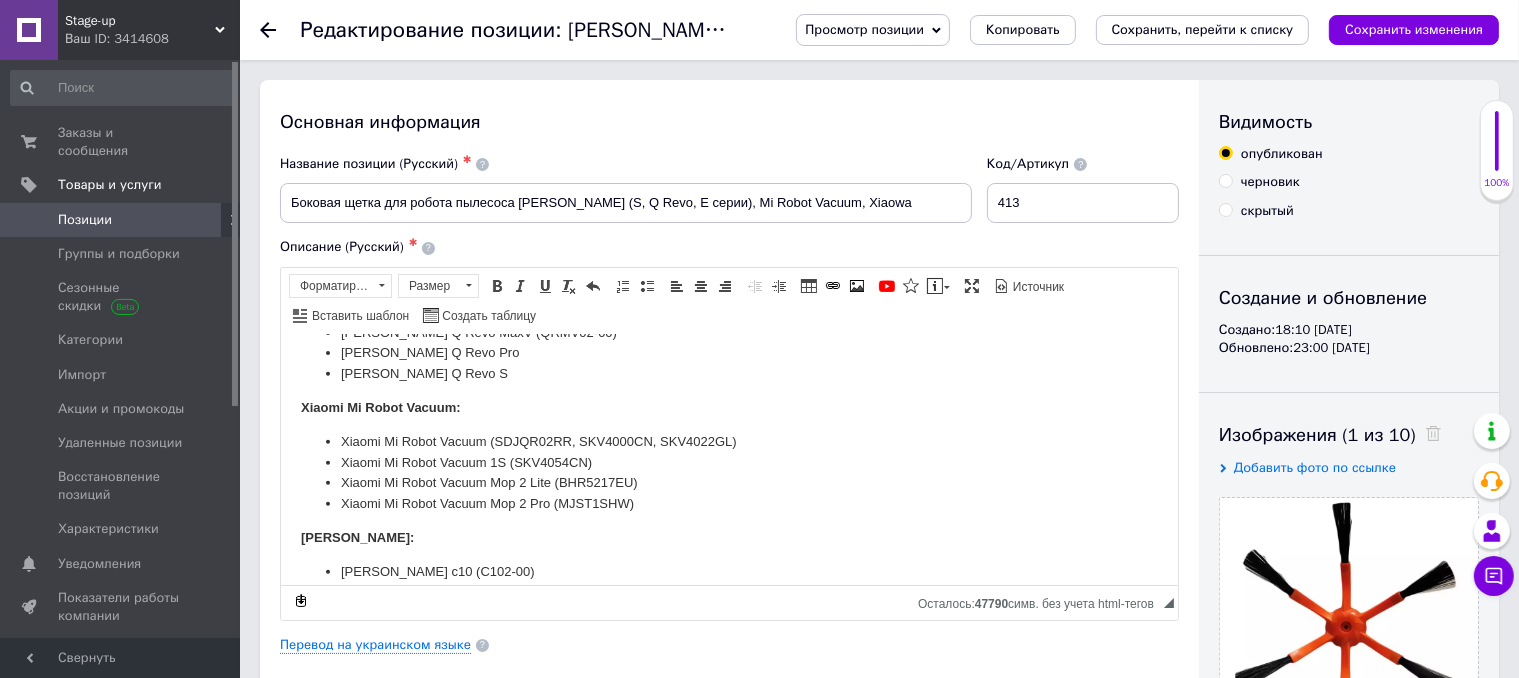scroll, scrollTop: 1024, scrollLeft: 0, axis: vertical 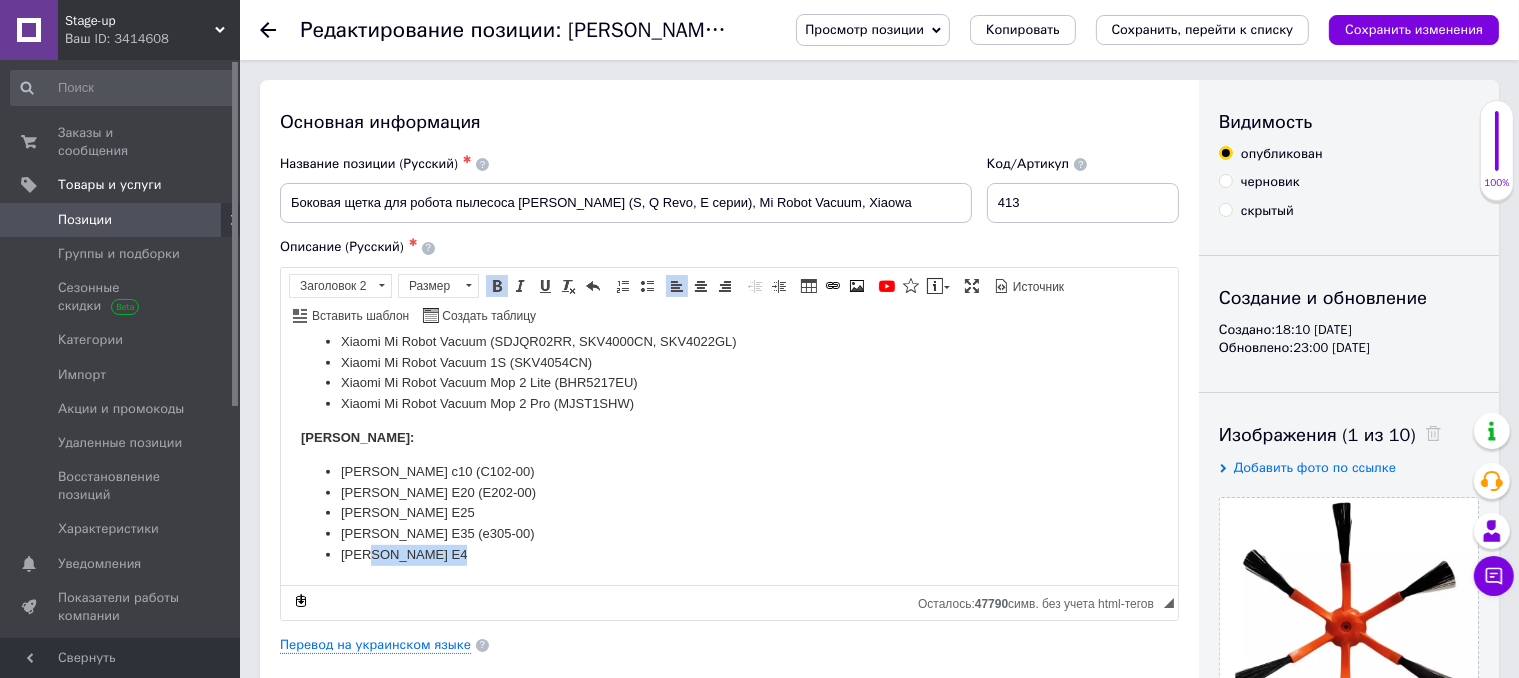 drag, startPoint x: 468, startPoint y: 550, endPoint x: 367, endPoint y: 555, distance: 101.12369 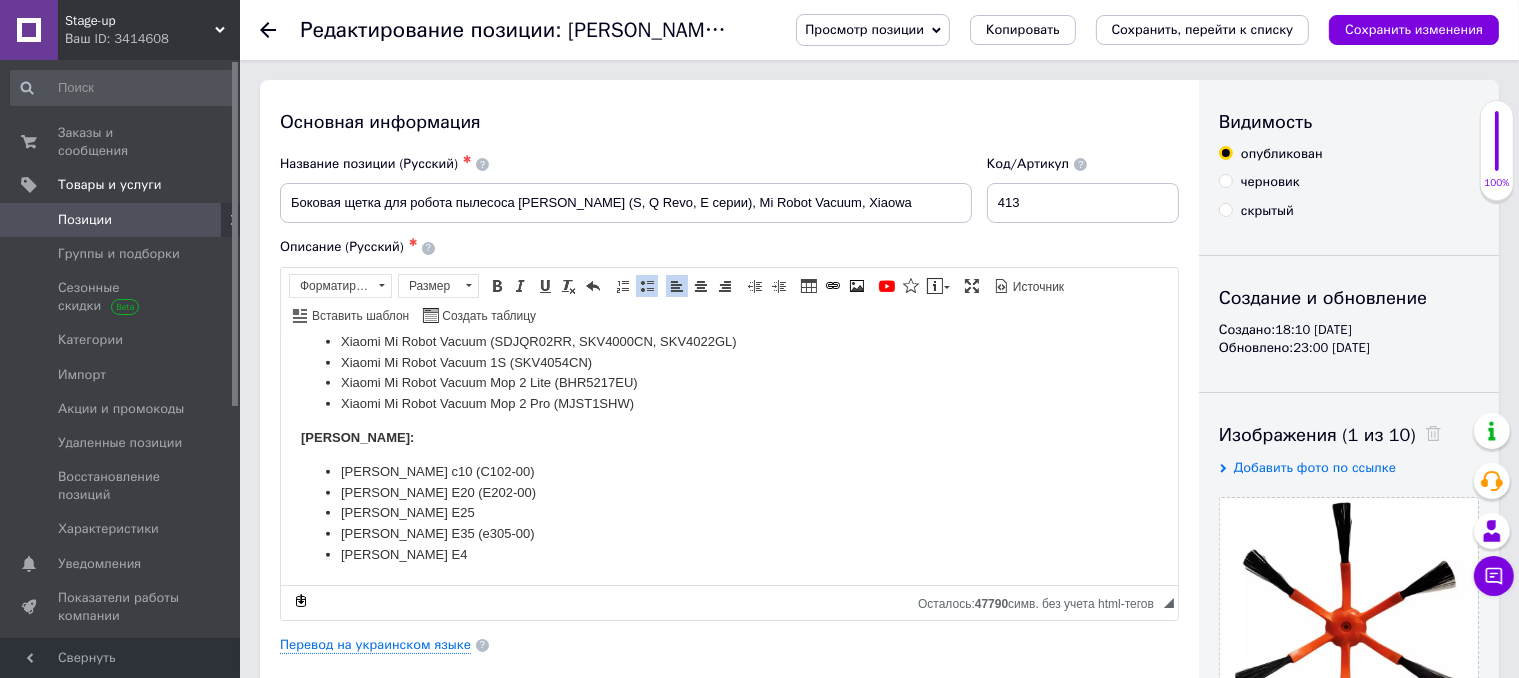 click on "[PERSON_NAME] E20 (Е202-00)" at bounding box center (728, 492) 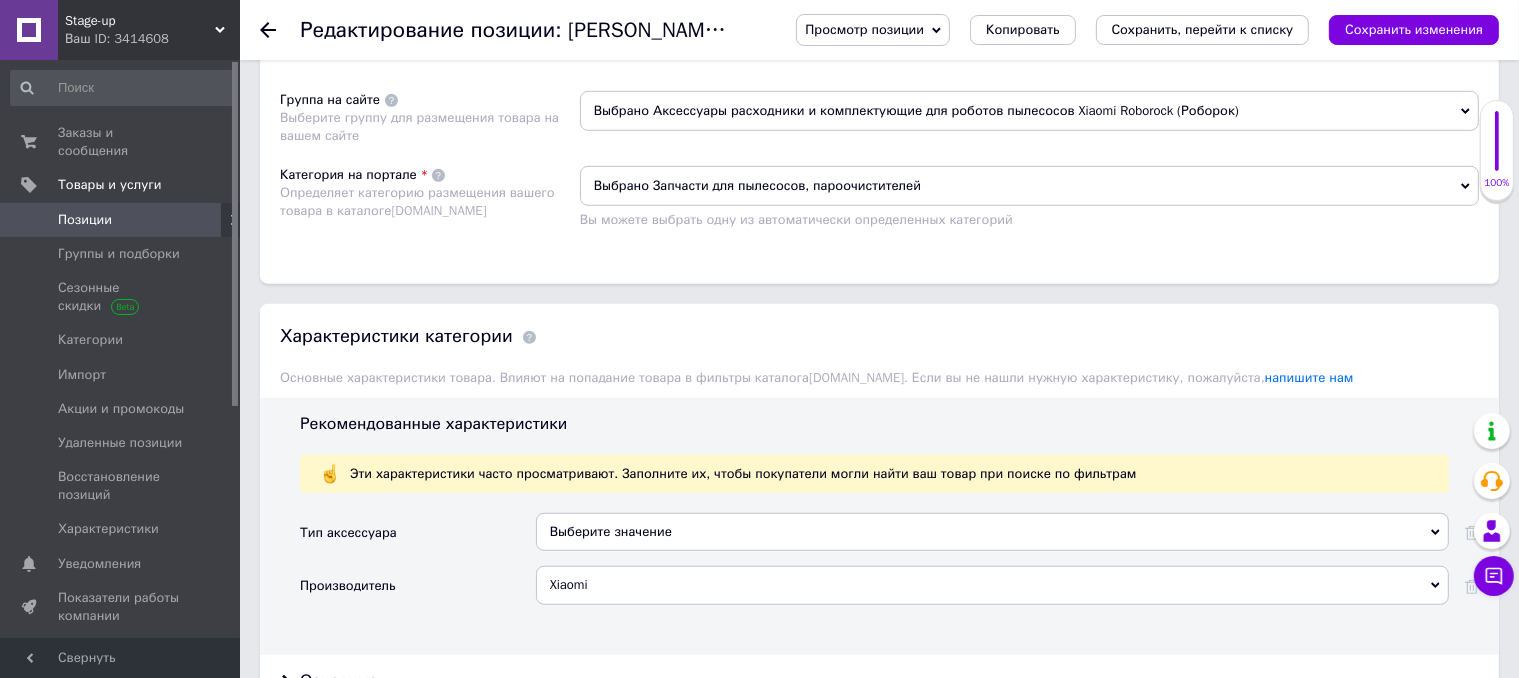 scroll, scrollTop: 1400, scrollLeft: 0, axis: vertical 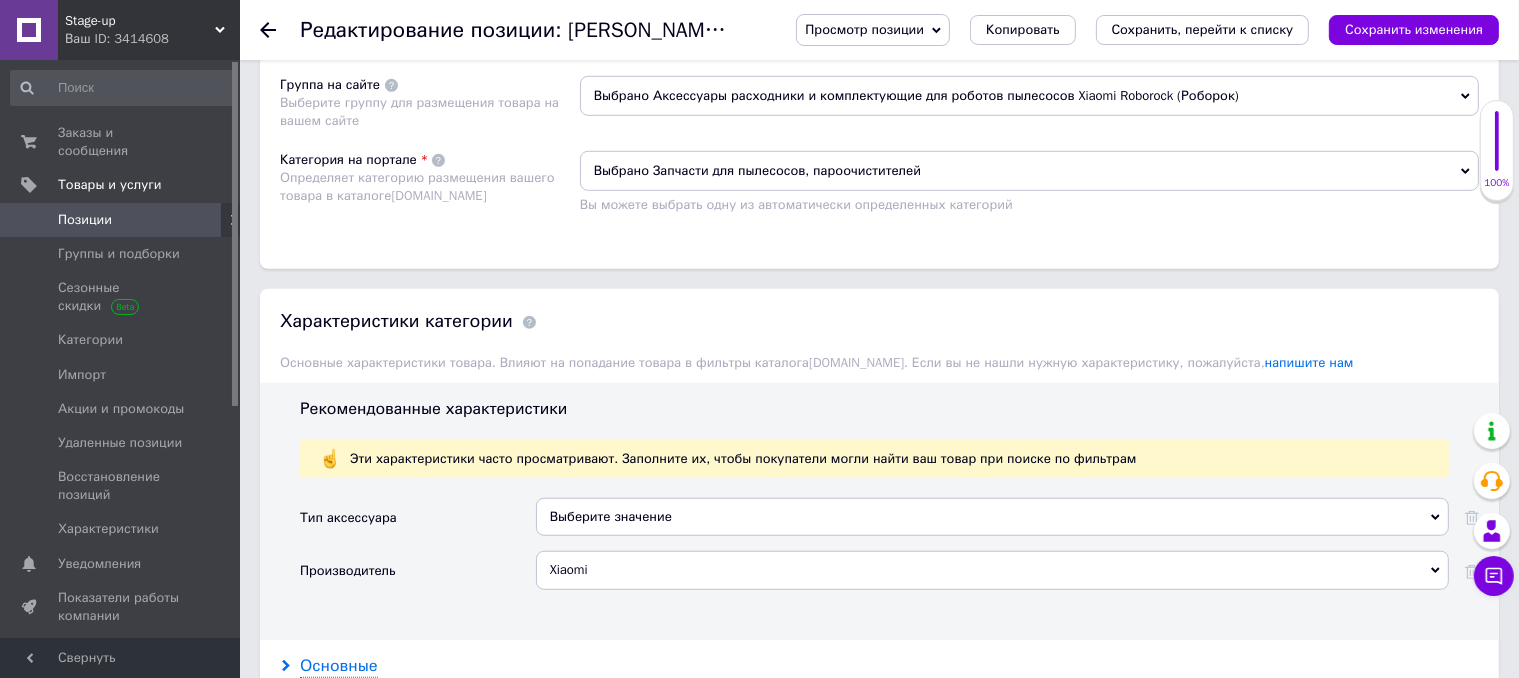 click on "Основные" at bounding box center (339, 666) 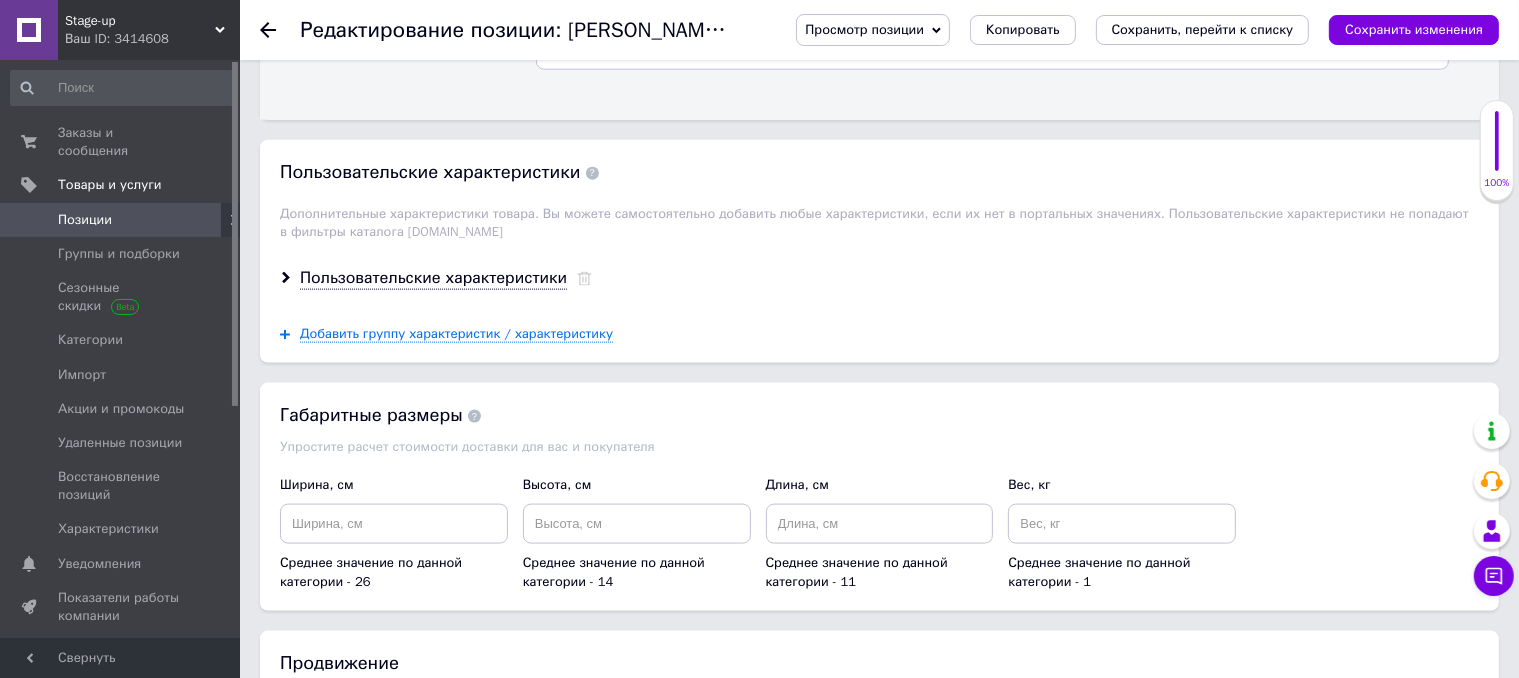 scroll, scrollTop: 2800, scrollLeft: 0, axis: vertical 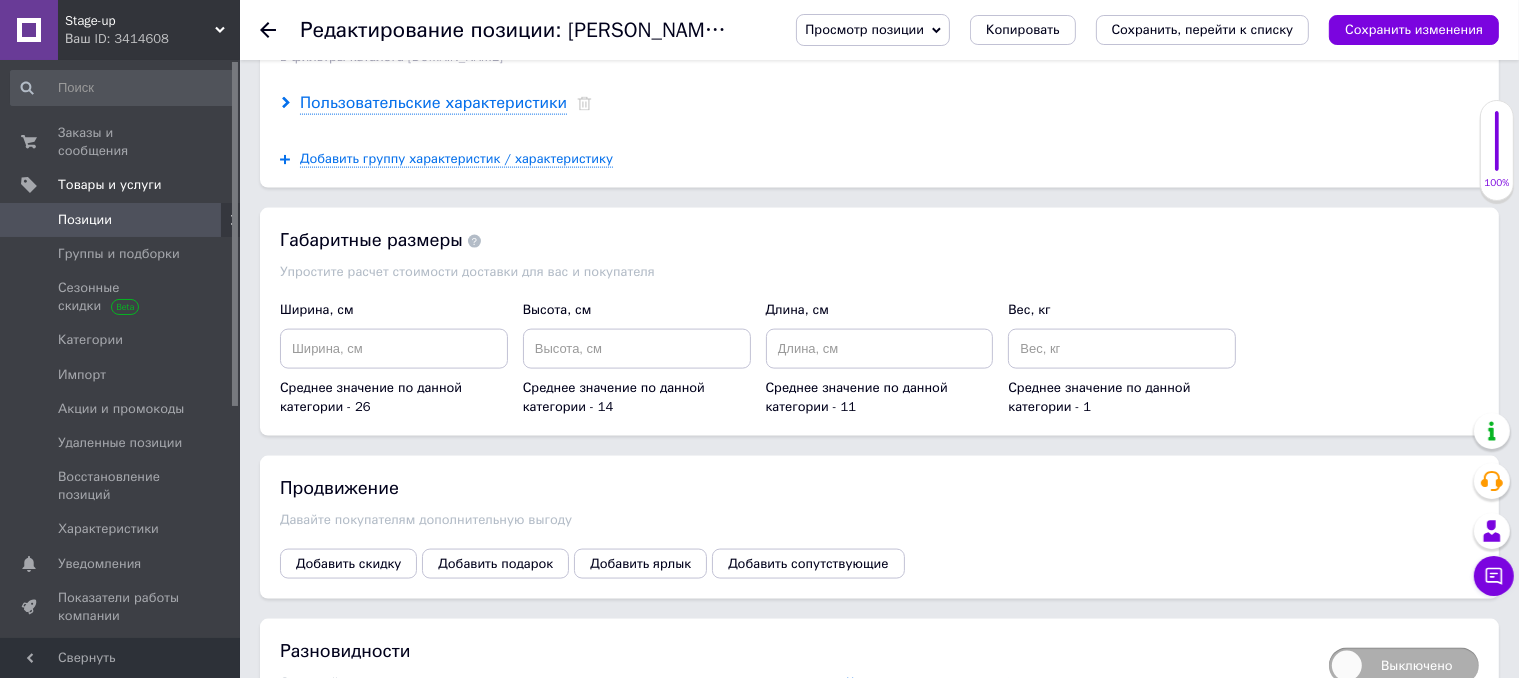click on "Пользовательские характеристики" at bounding box center [433, 103] 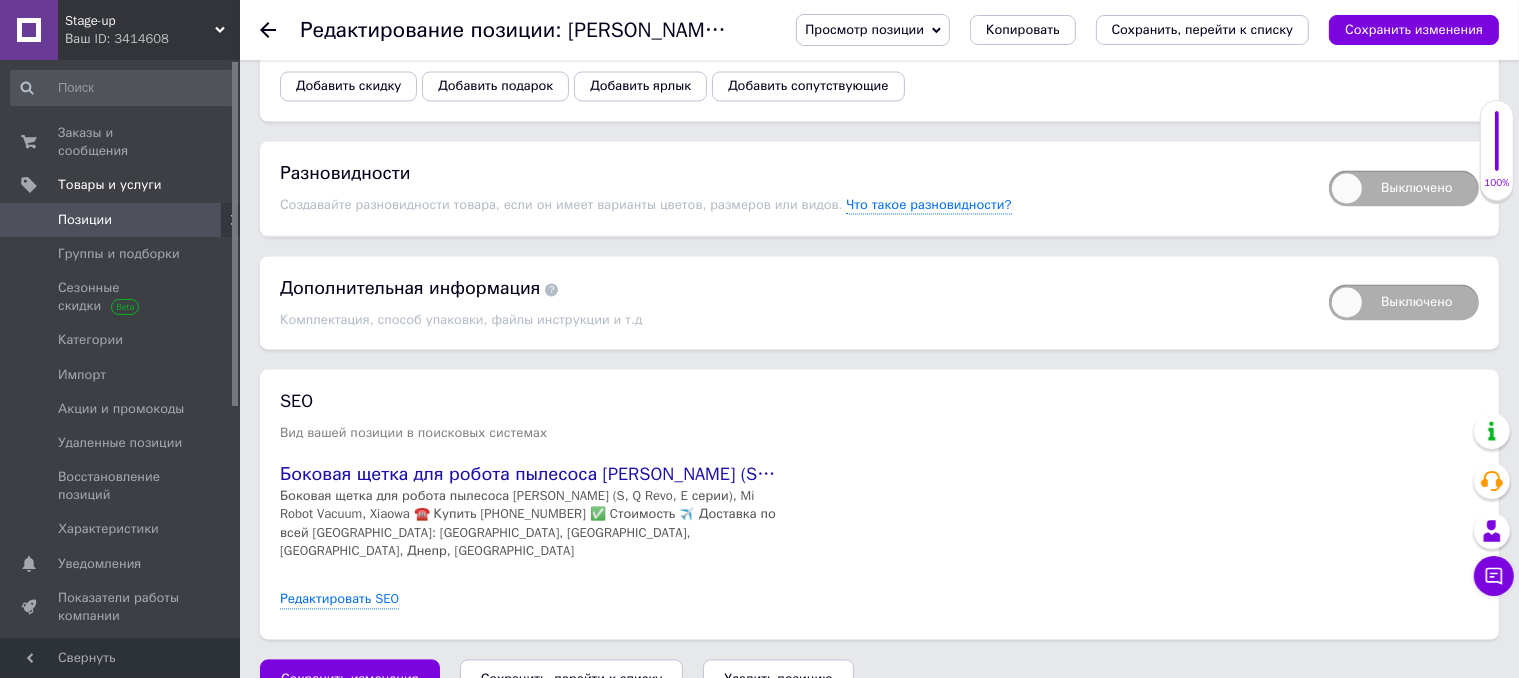 scroll, scrollTop: 3764, scrollLeft: 0, axis: vertical 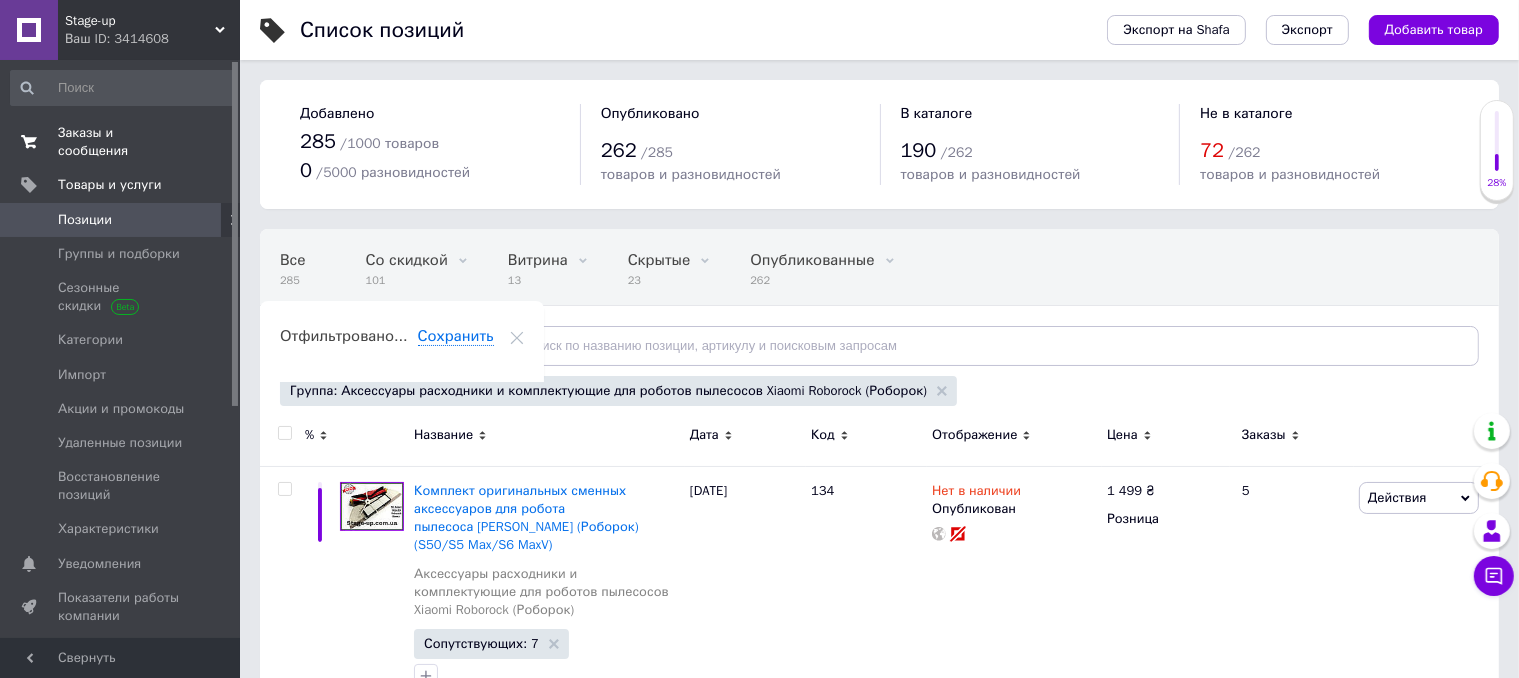 click on "Заказы и сообщения 0 0" at bounding box center (123, 142) 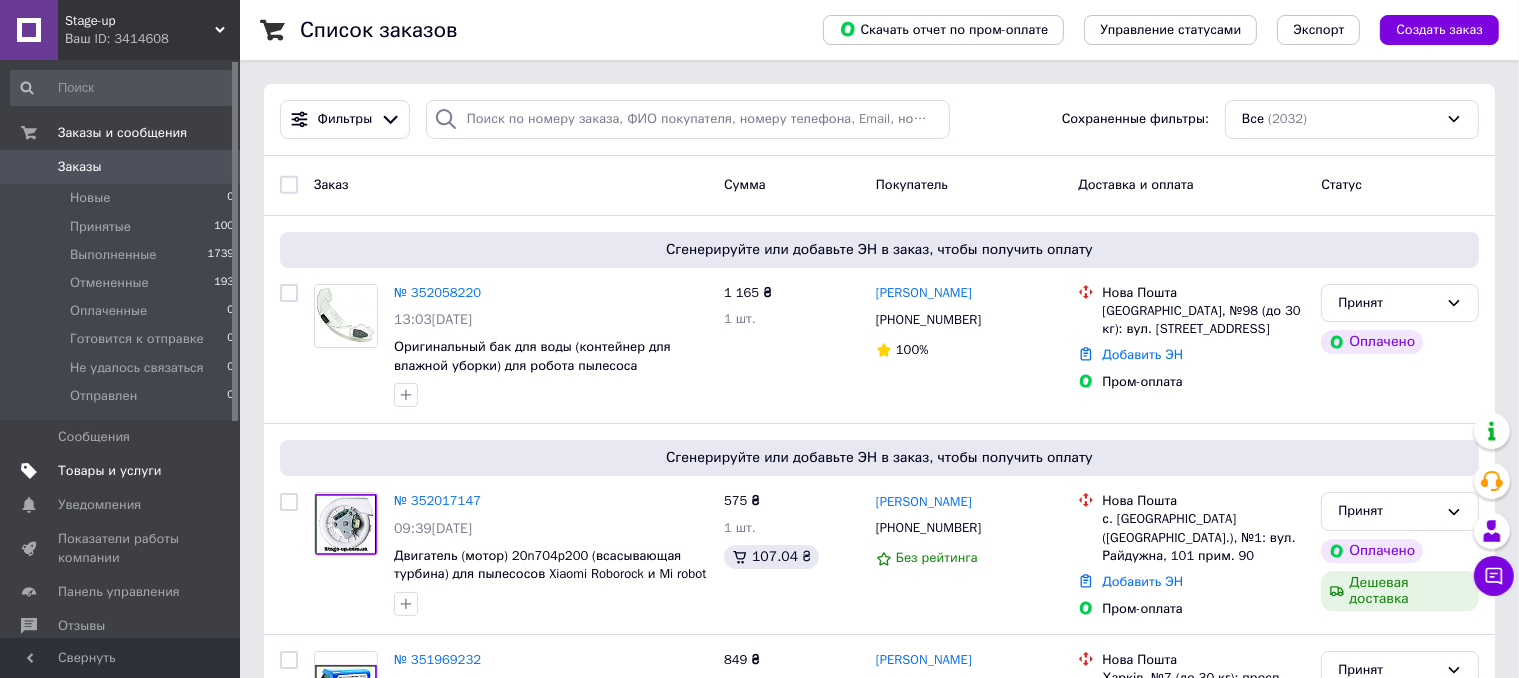 click on "Товары и услуги" at bounding box center [110, 471] 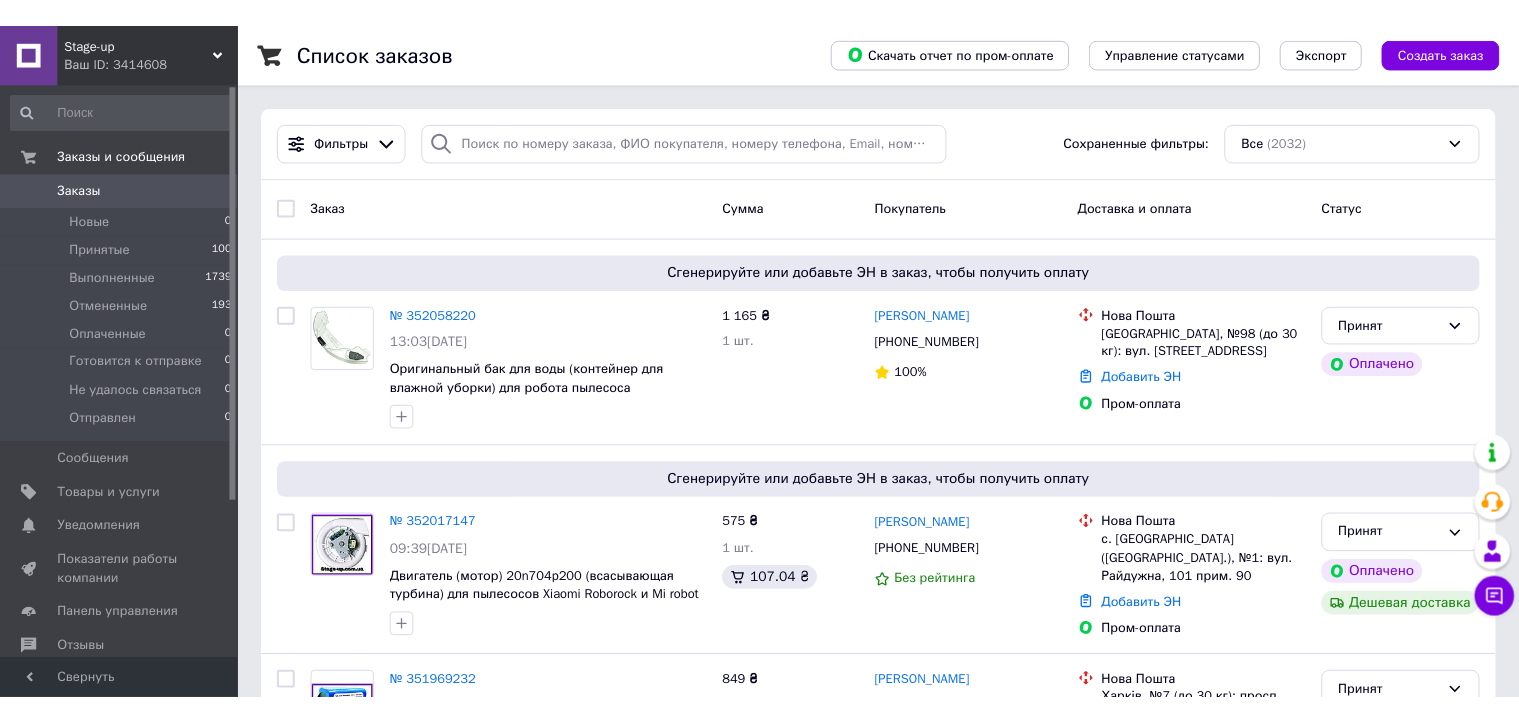 scroll, scrollTop: 0, scrollLeft: 0, axis: both 